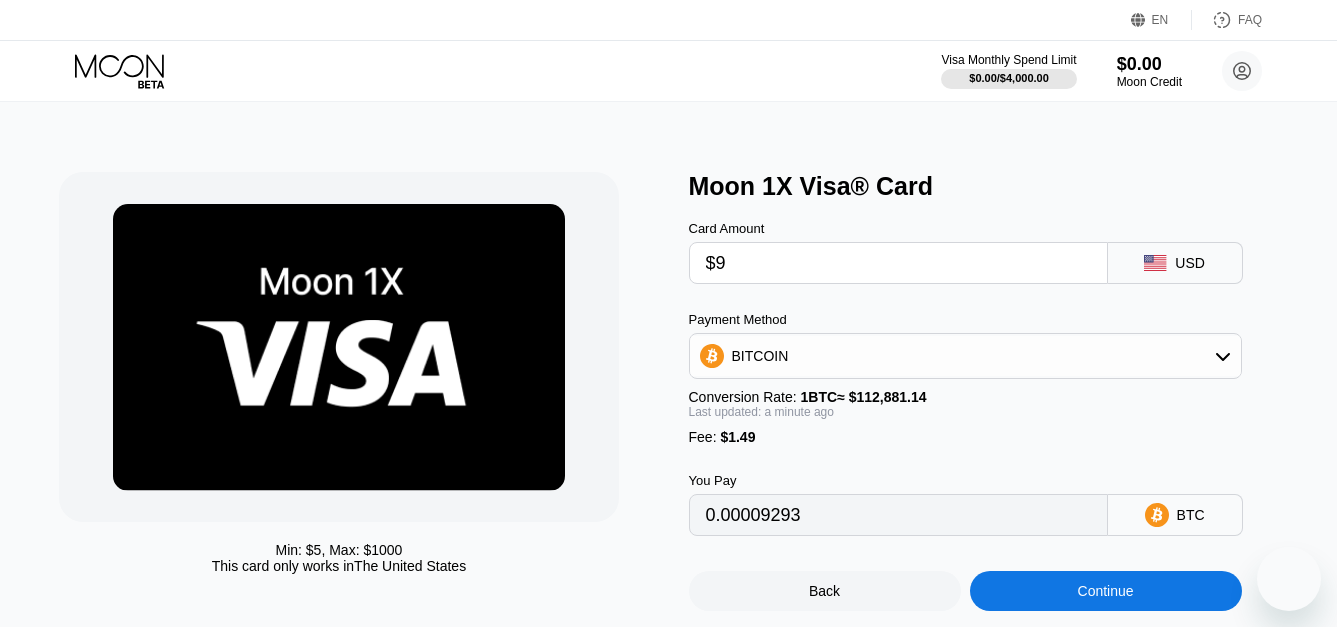 scroll, scrollTop: 0, scrollLeft: 0, axis: both 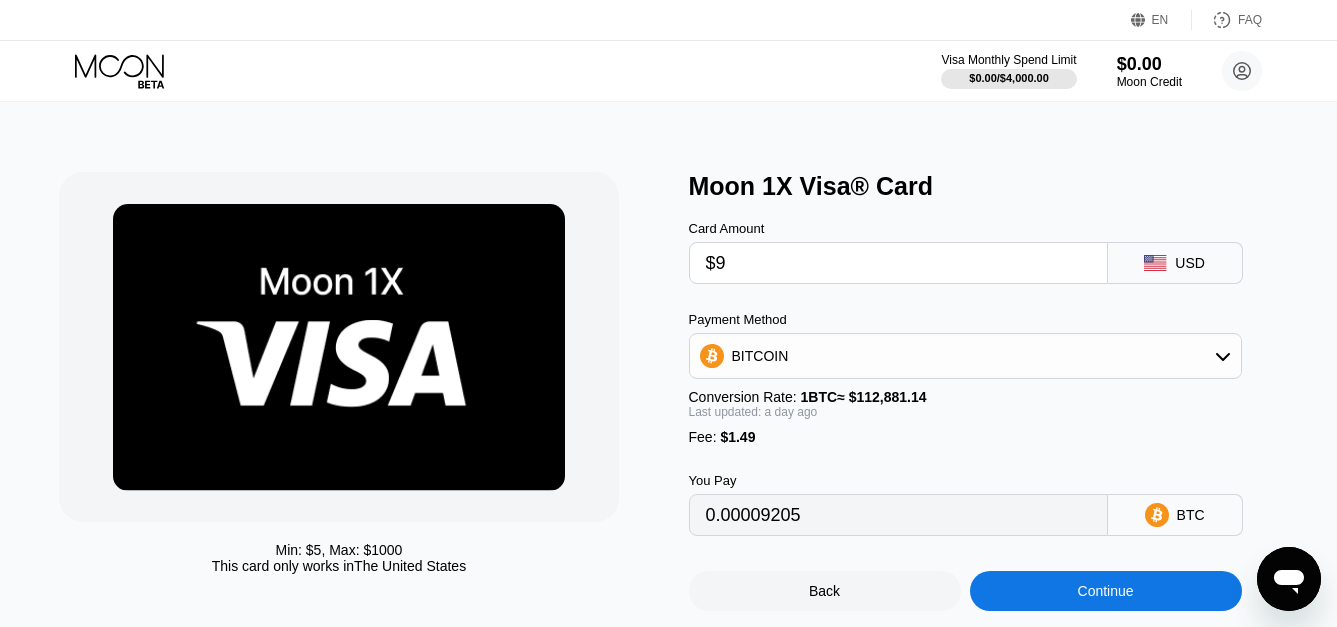 type on "0.00009205" 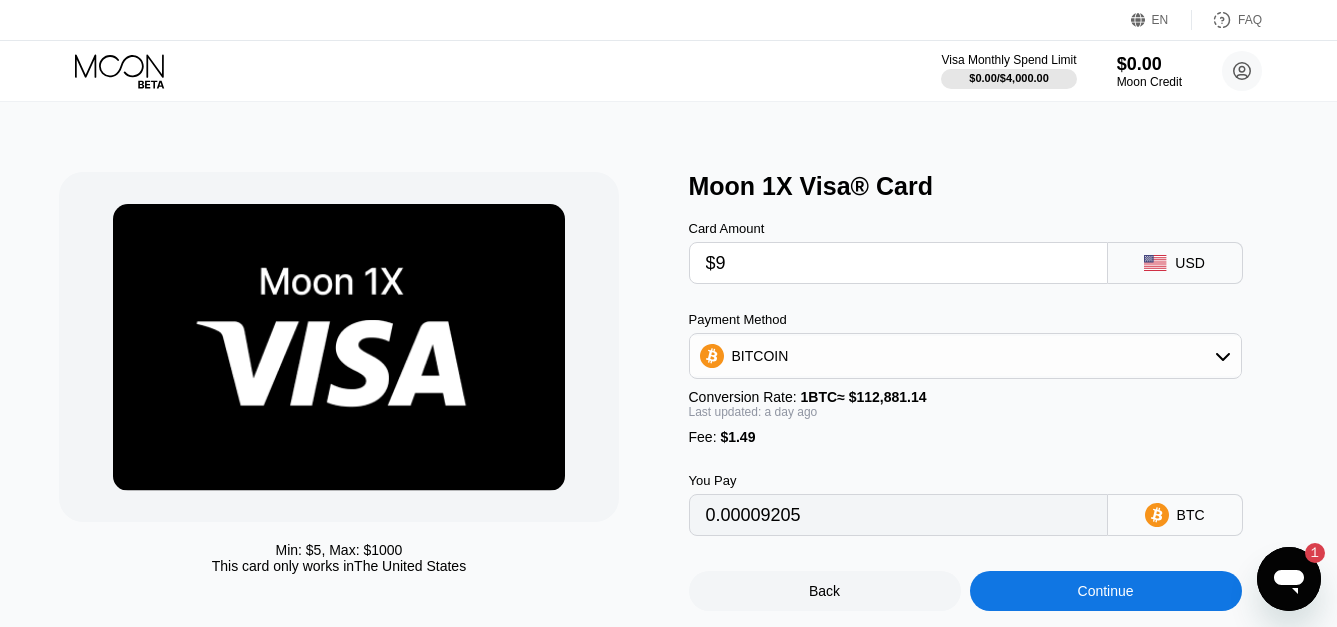 scroll, scrollTop: 0, scrollLeft: 0, axis: both 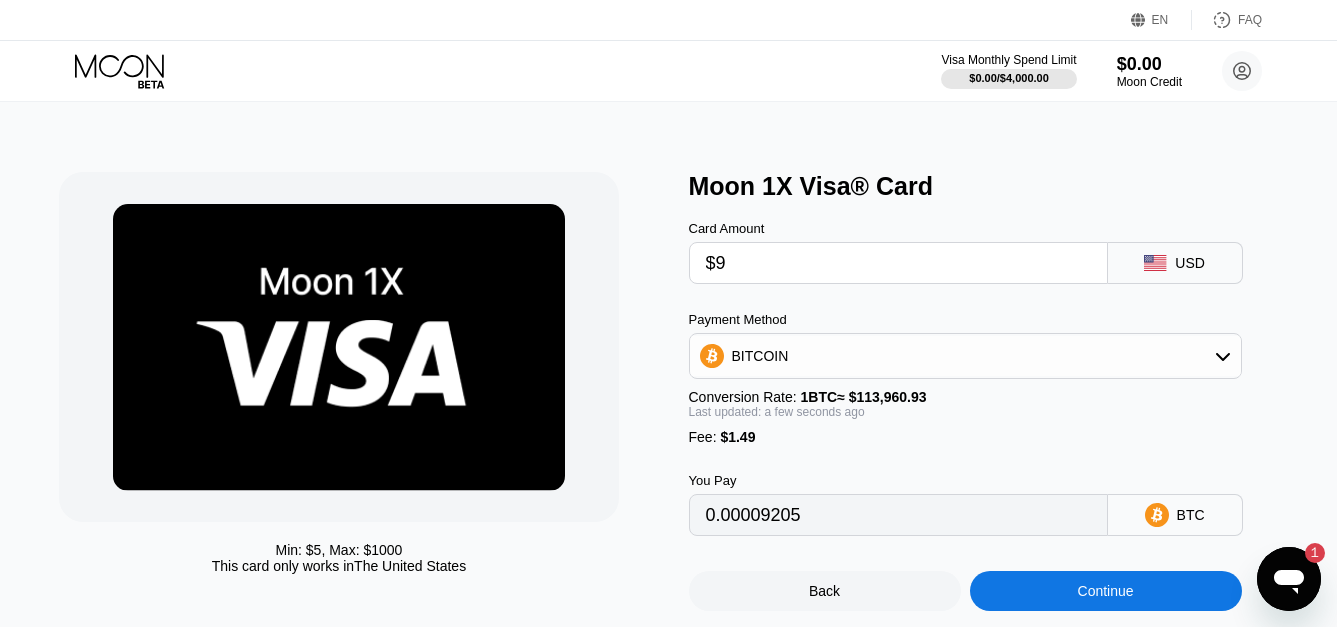 click on "1" at bounding box center [1305, 553] 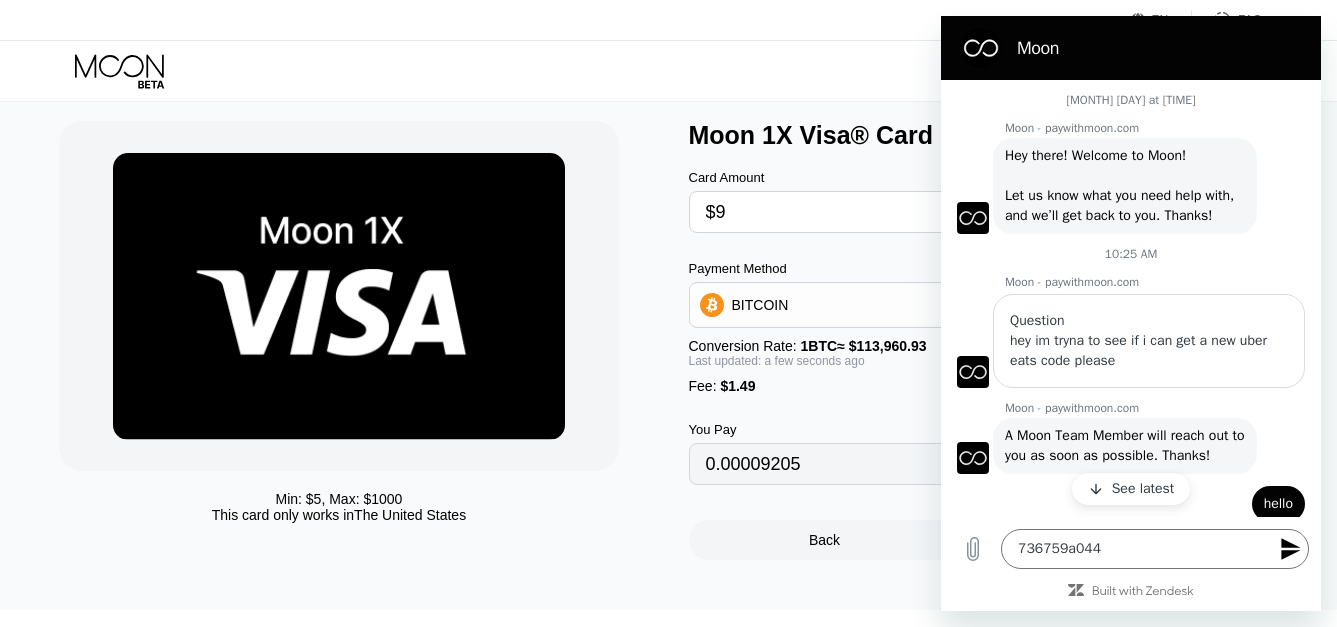 scroll, scrollTop: 100, scrollLeft: 0, axis: vertical 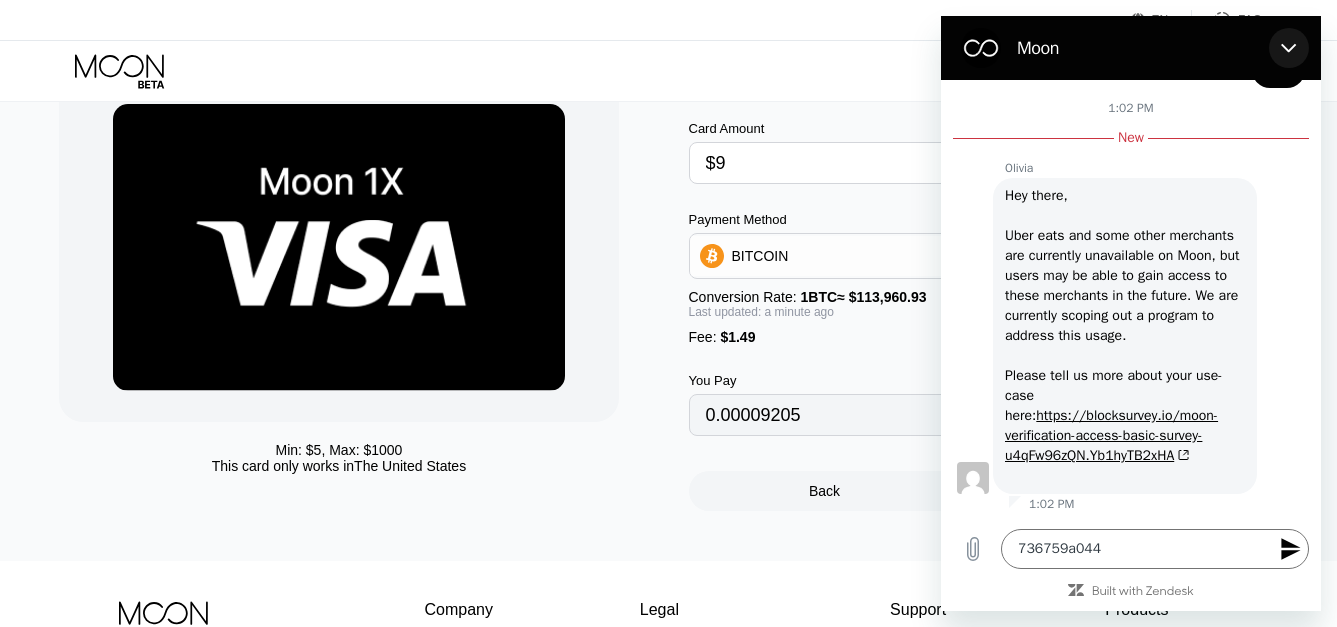 click 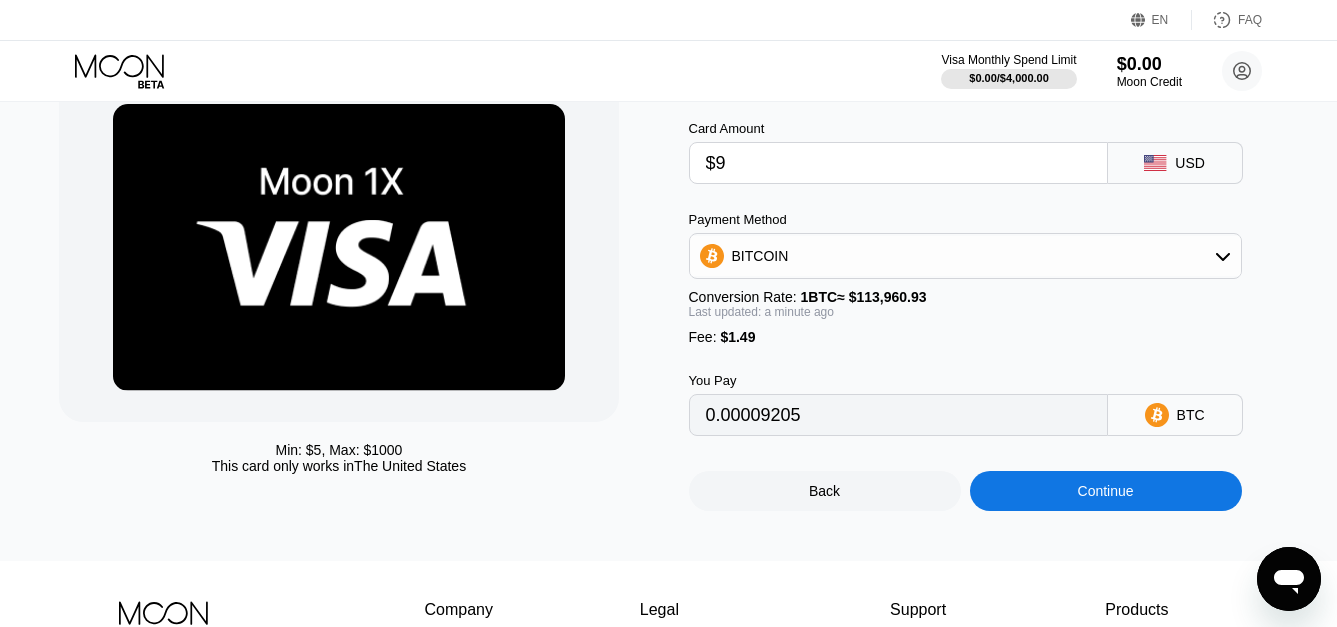 click on "$9" at bounding box center [898, 163] 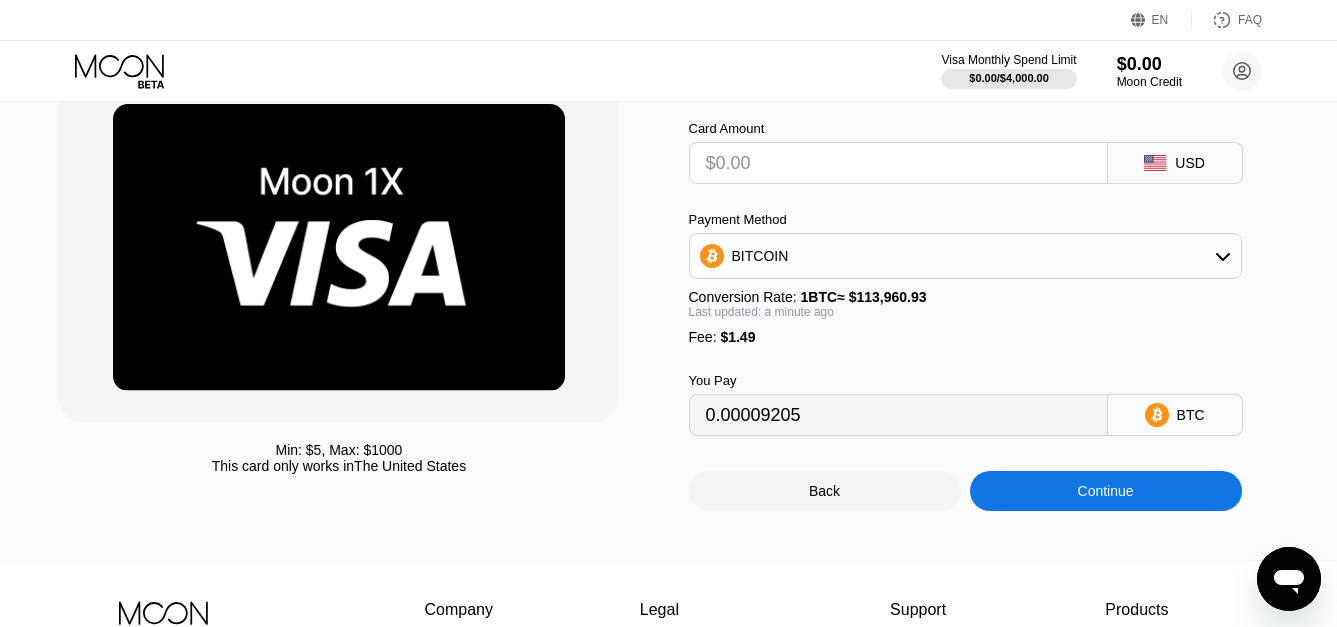 type on "0" 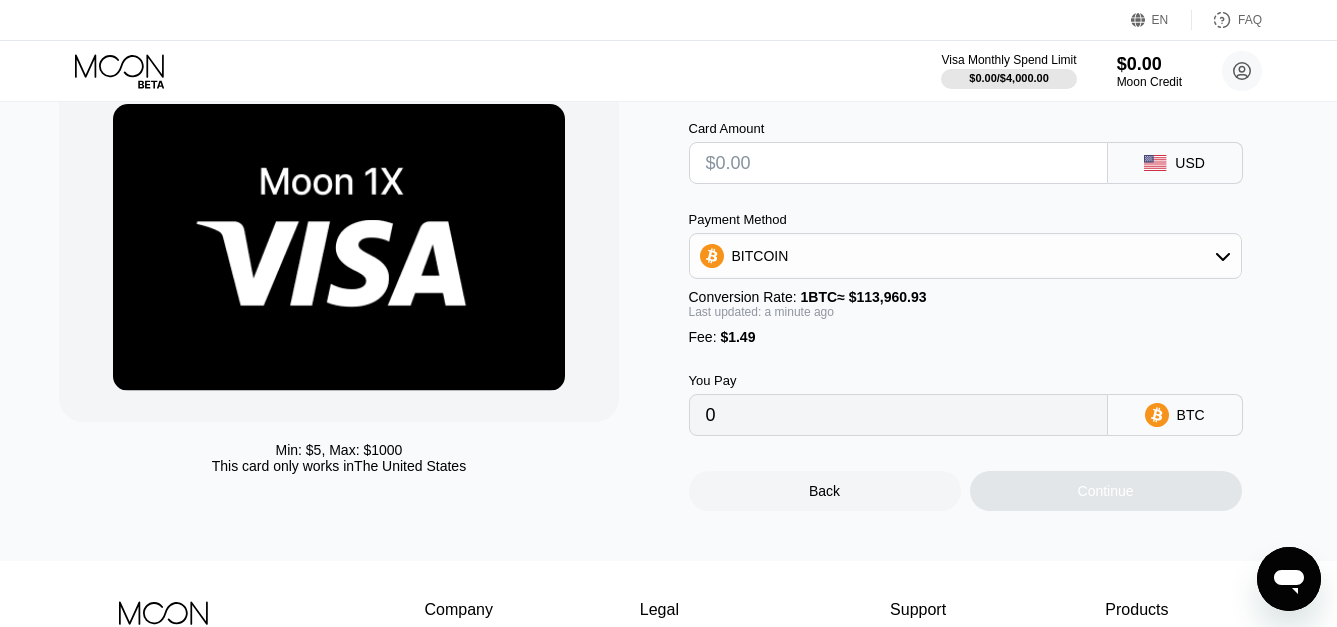 type on "$4" 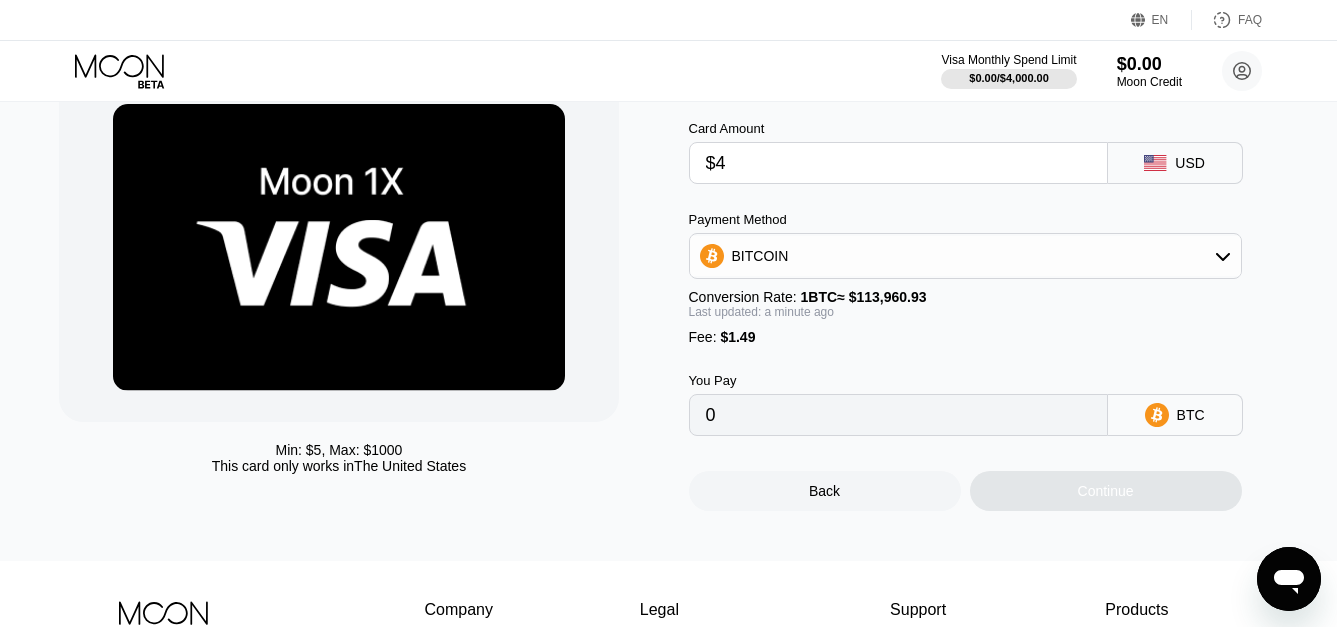type on "0.00004818" 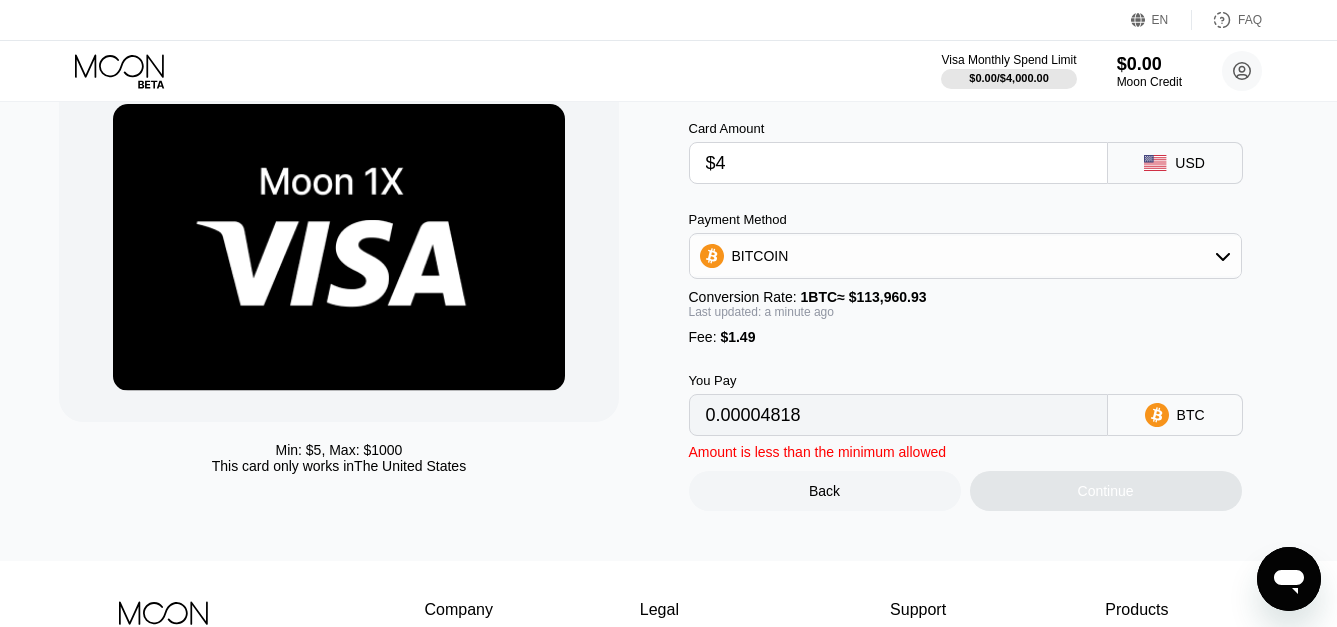 type on "$40" 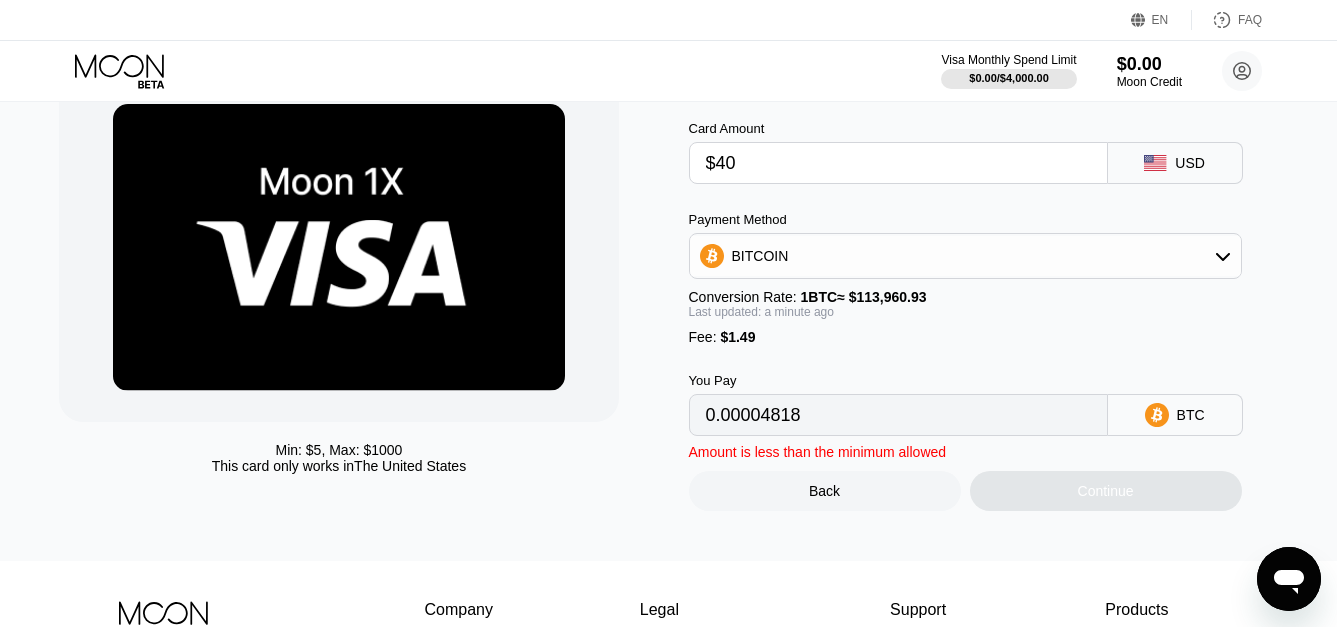 type on "0.00036408" 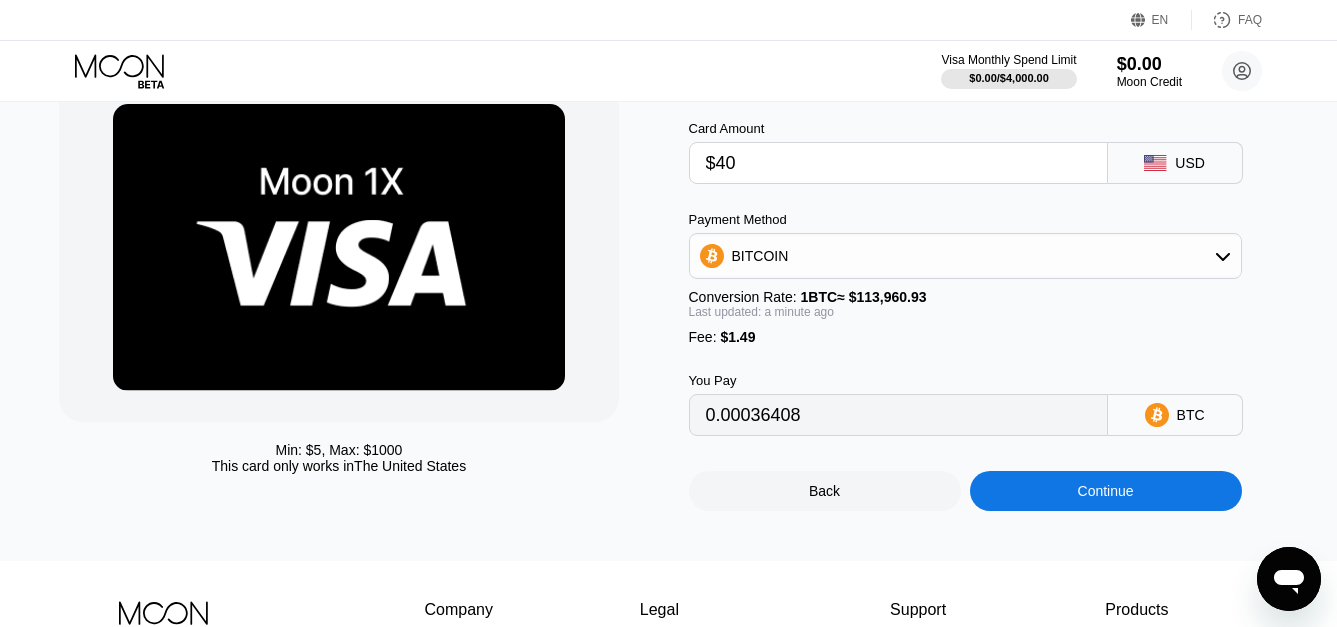 type on "$4" 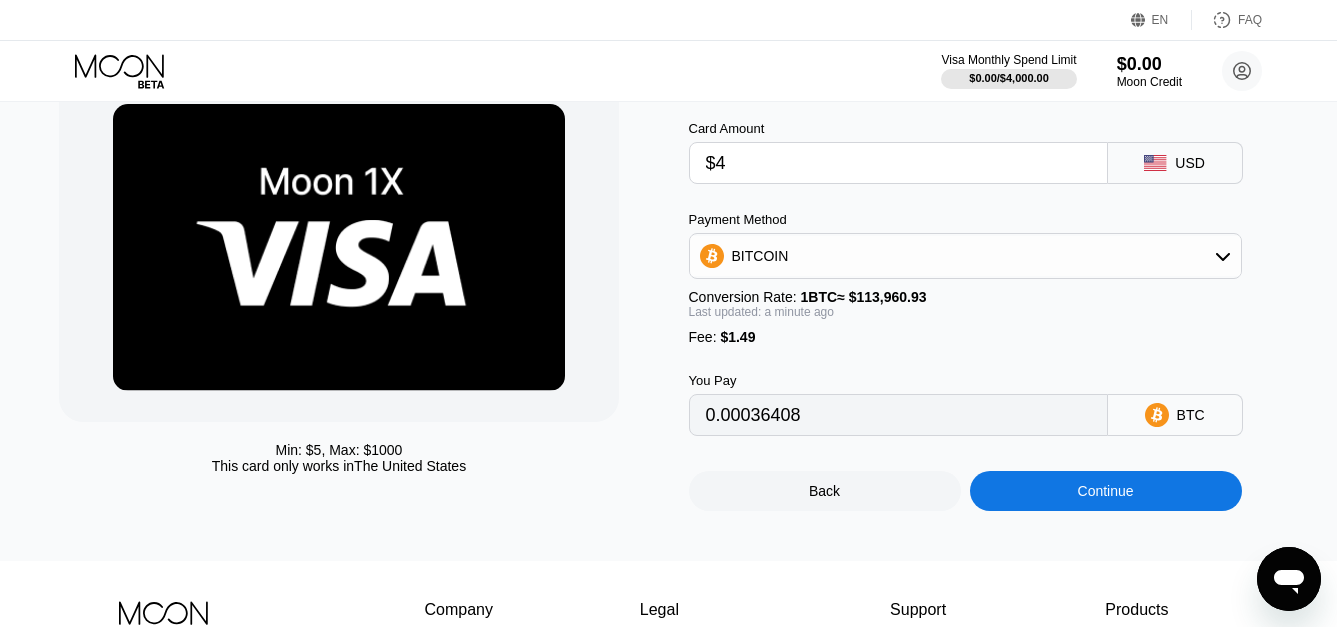 type on "0.00004818" 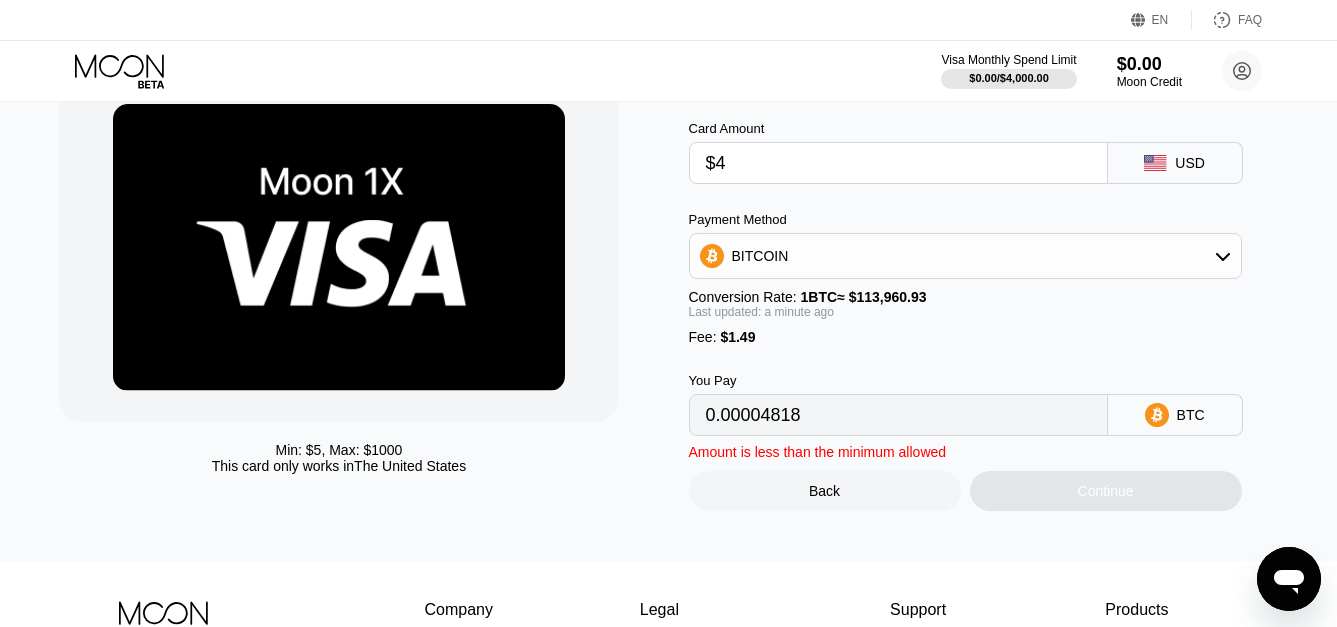 type 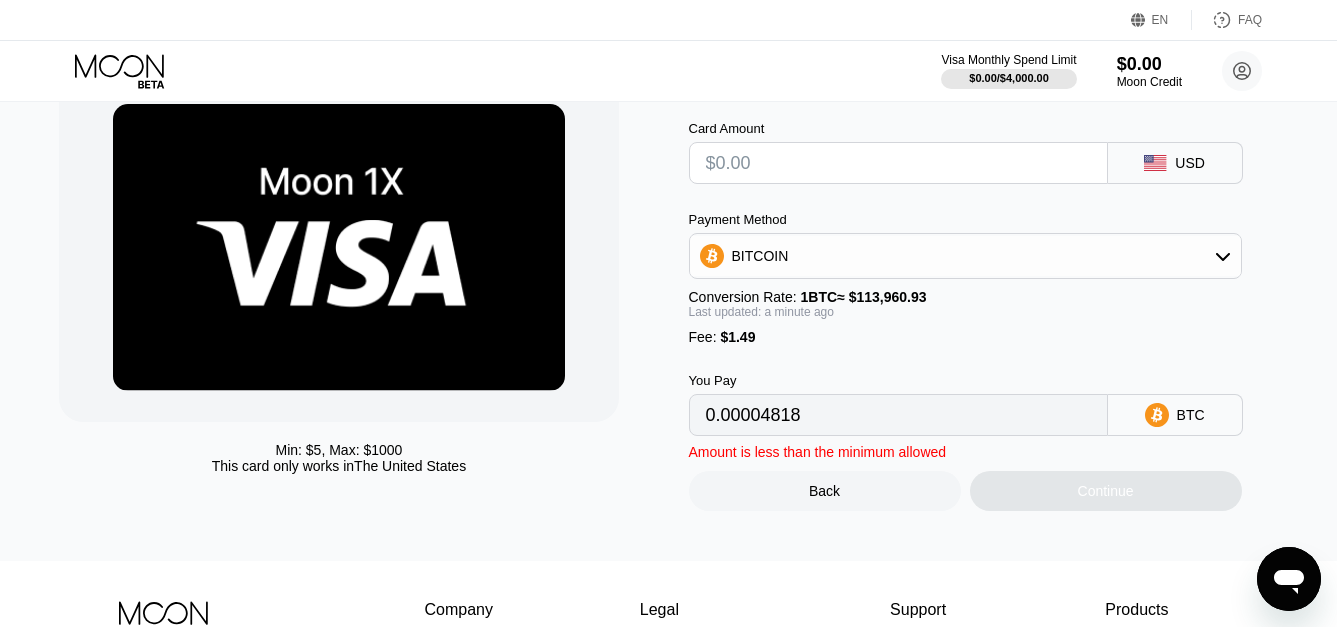 type on "0" 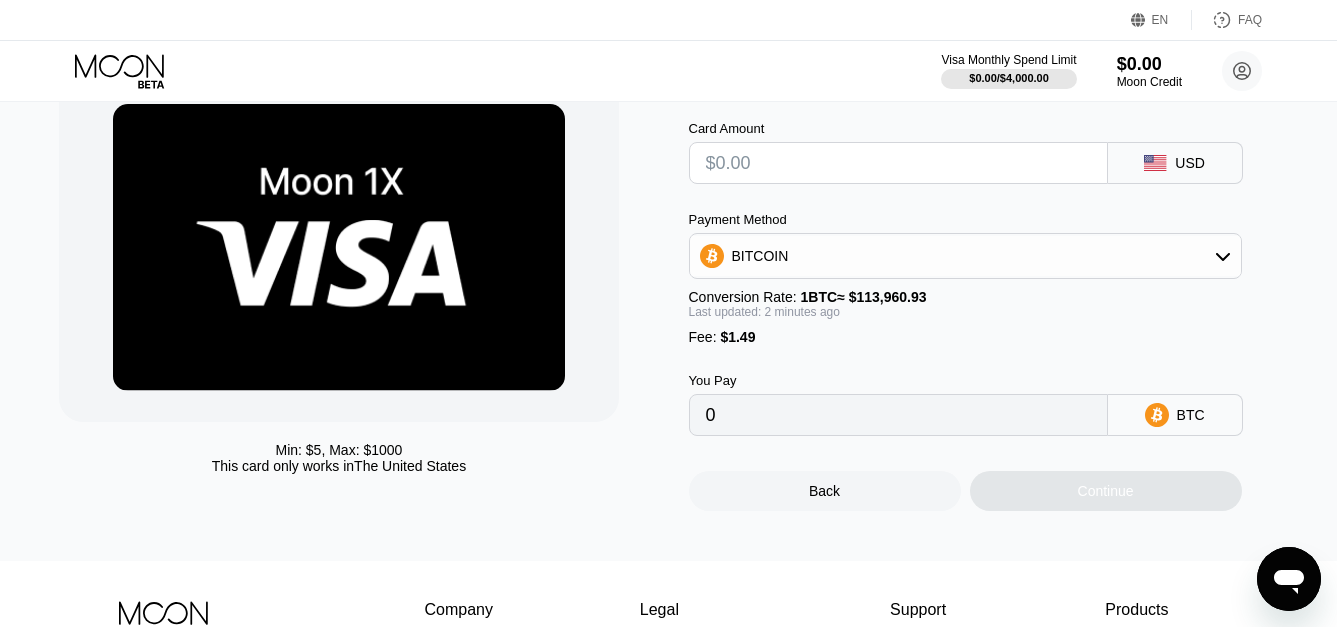 type on "$9" 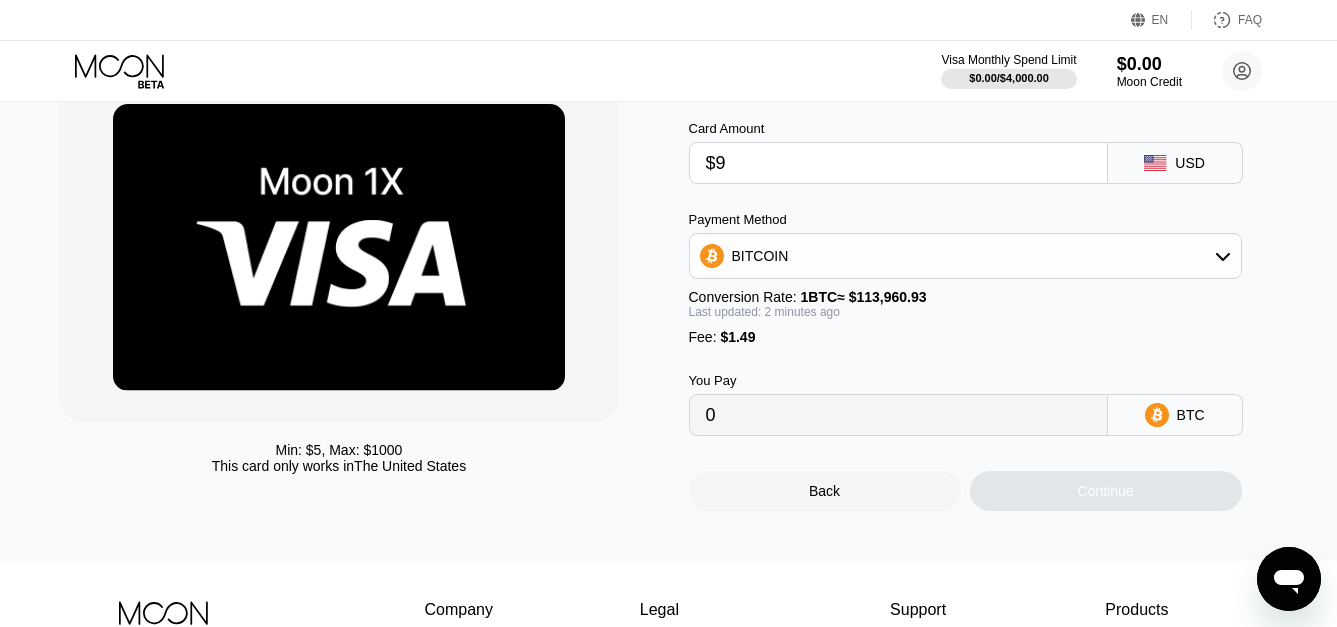 type on "0.00009205" 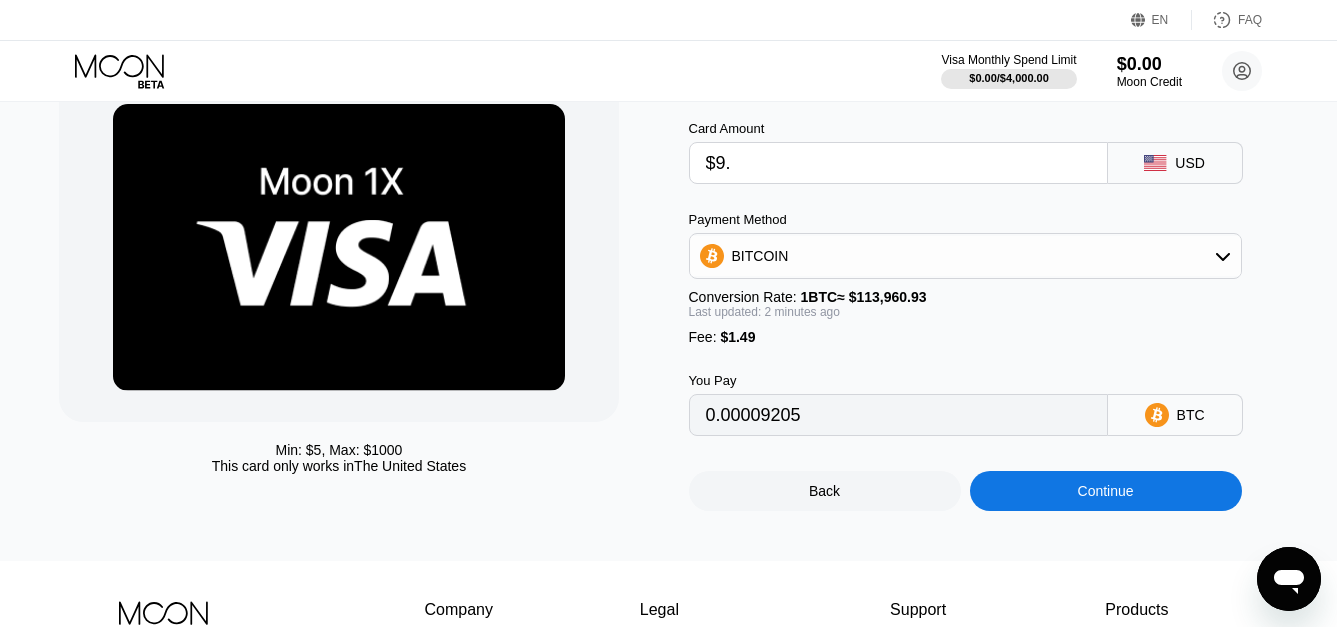 type on "$9.1" 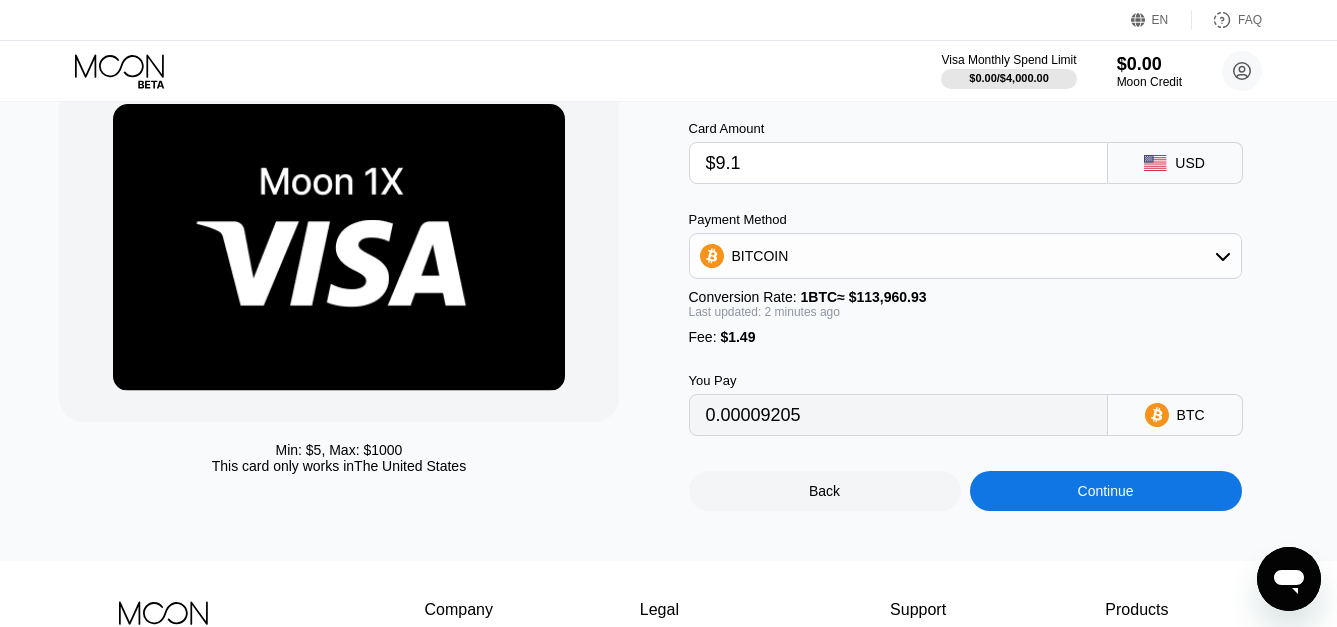 type on "0.00009293" 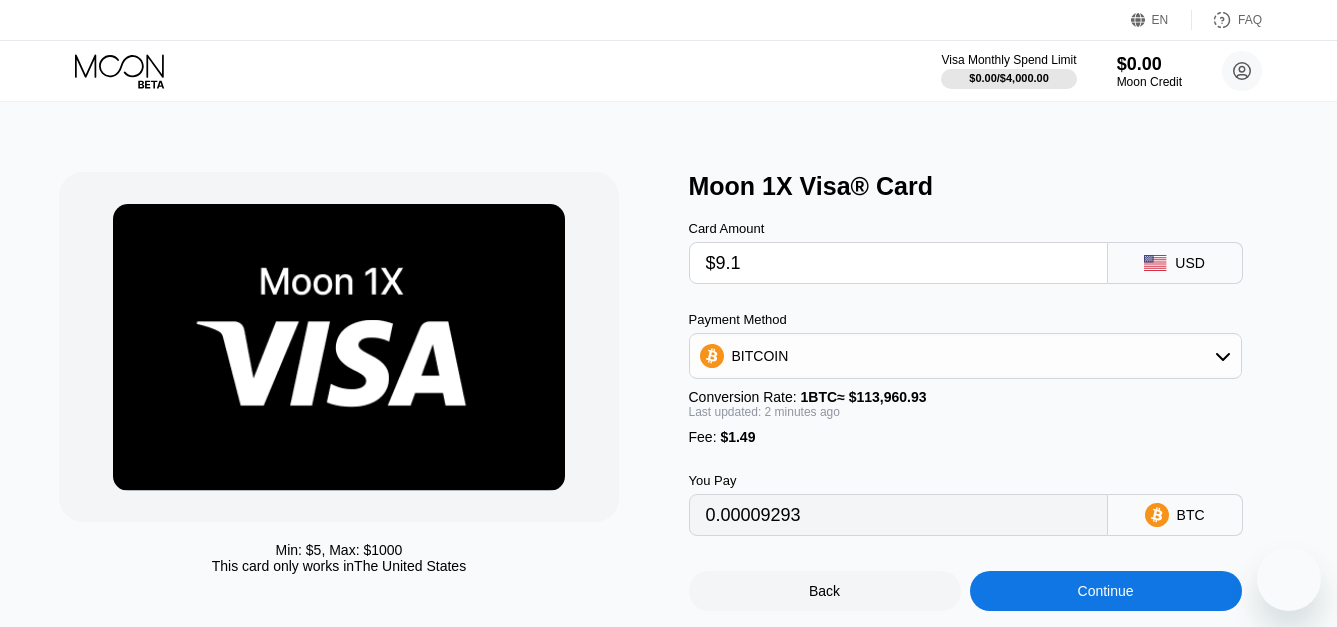 scroll, scrollTop: 100, scrollLeft: 0, axis: vertical 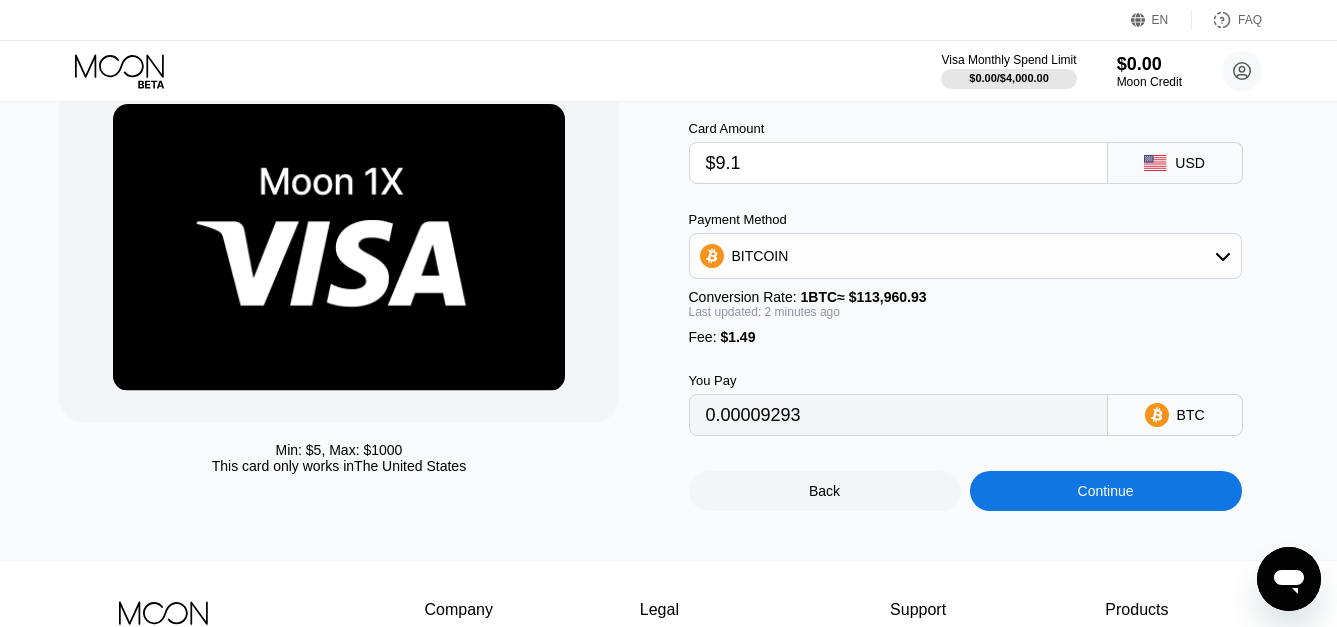 type on "$9.15" 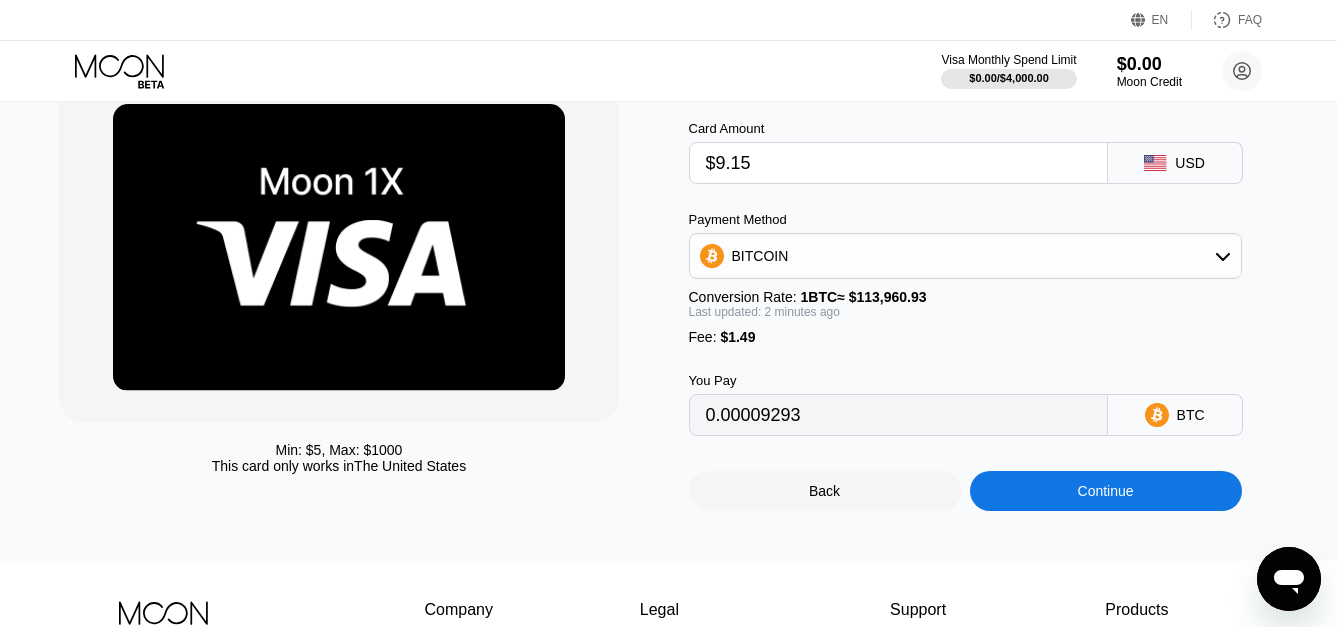 type on "0.00009337" 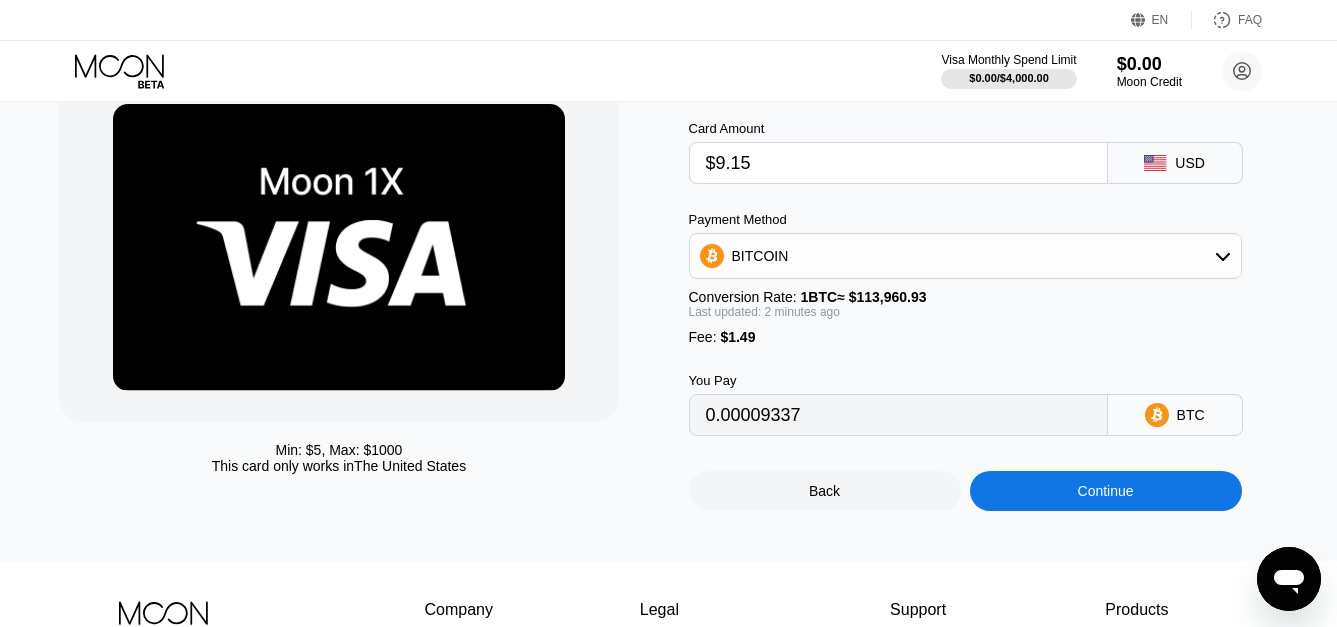 scroll, scrollTop: 100, scrollLeft: 0, axis: vertical 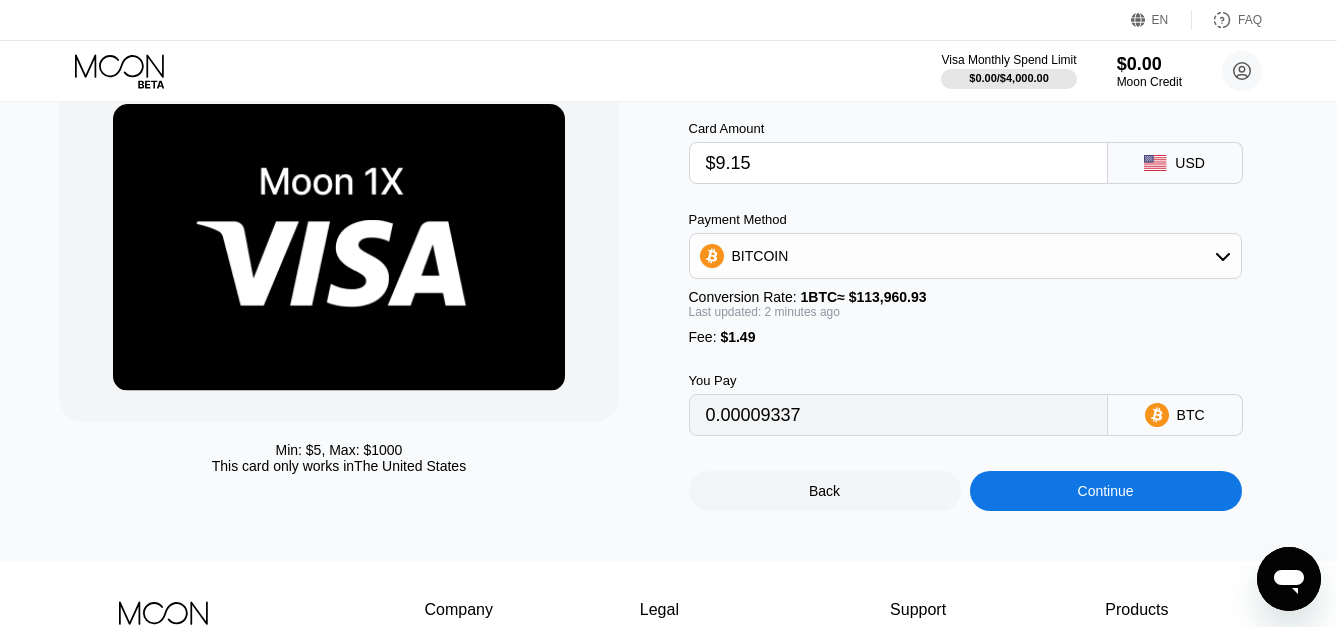 type on "$9.15" 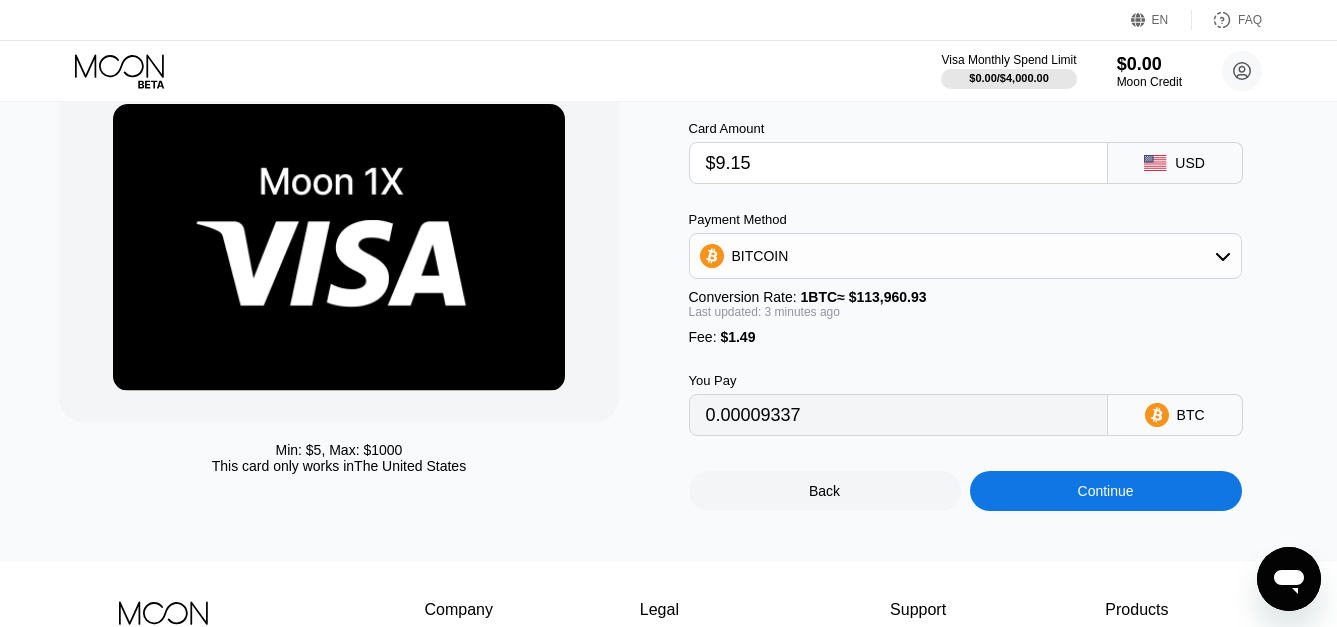 type on "0.00009345" 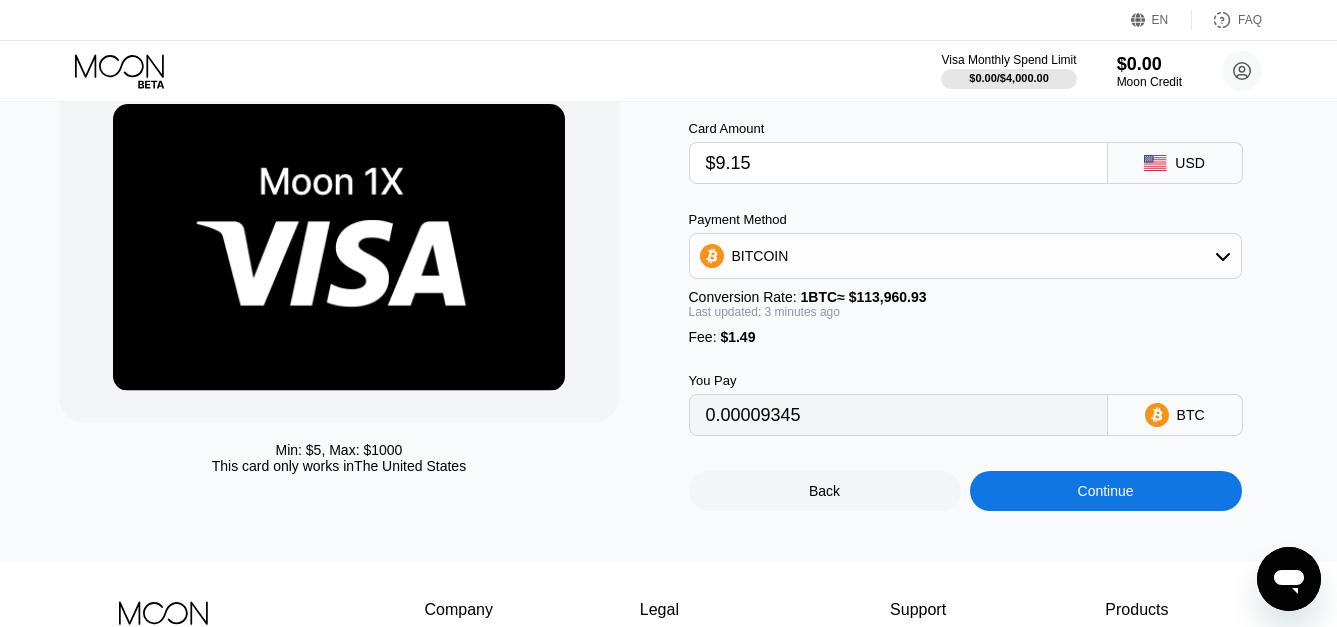 click on "Back Continue" at bounding box center [993, 473] 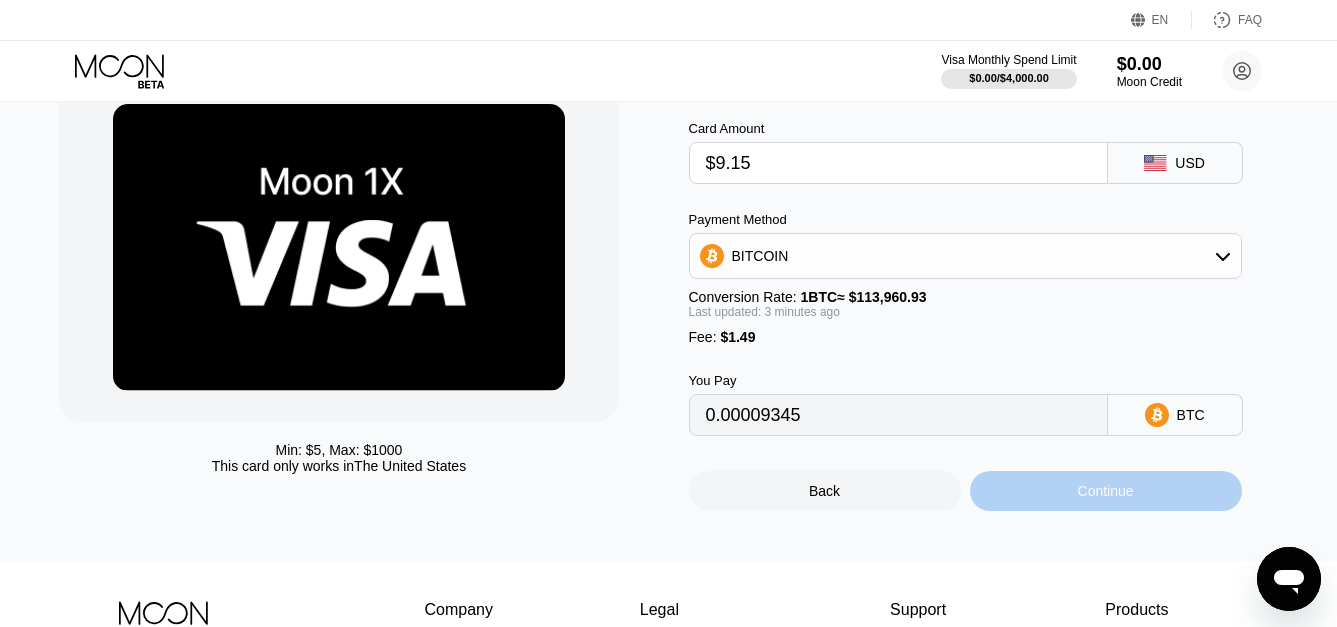click on "Continue" at bounding box center [1106, 491] 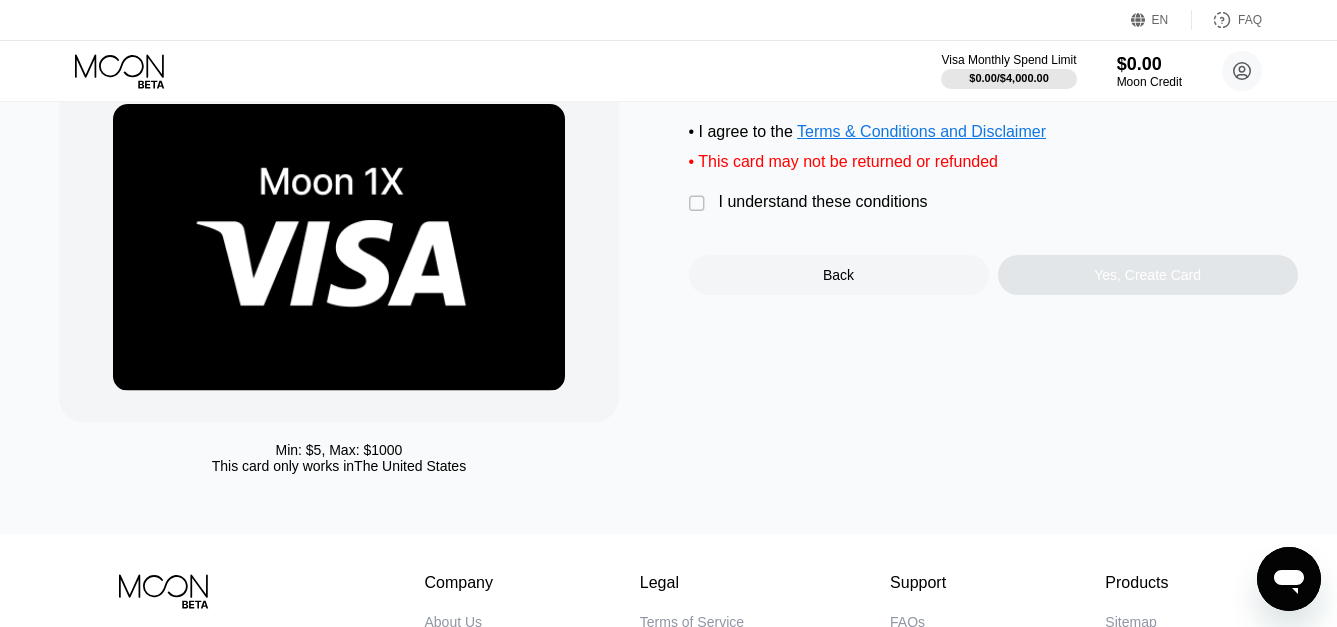 scroll, scrollTop: 0, scrollLeft: 0, axis: both 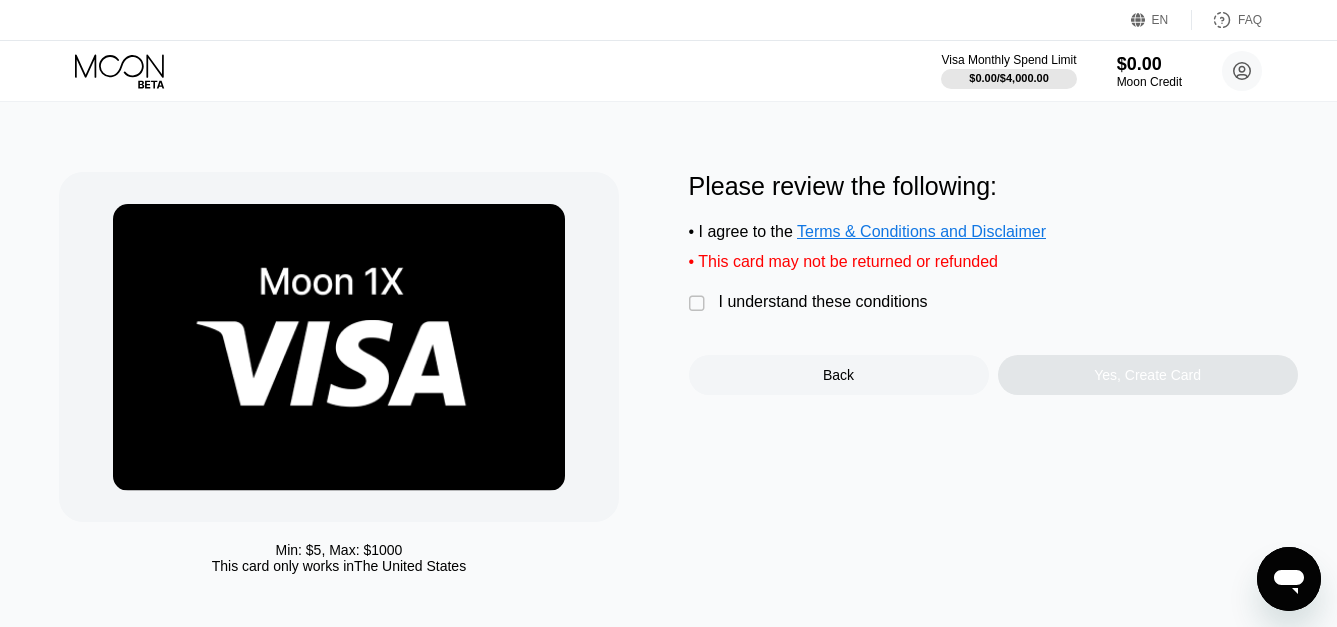 click on "I understand these conditions" at bounding box center (823, 302) 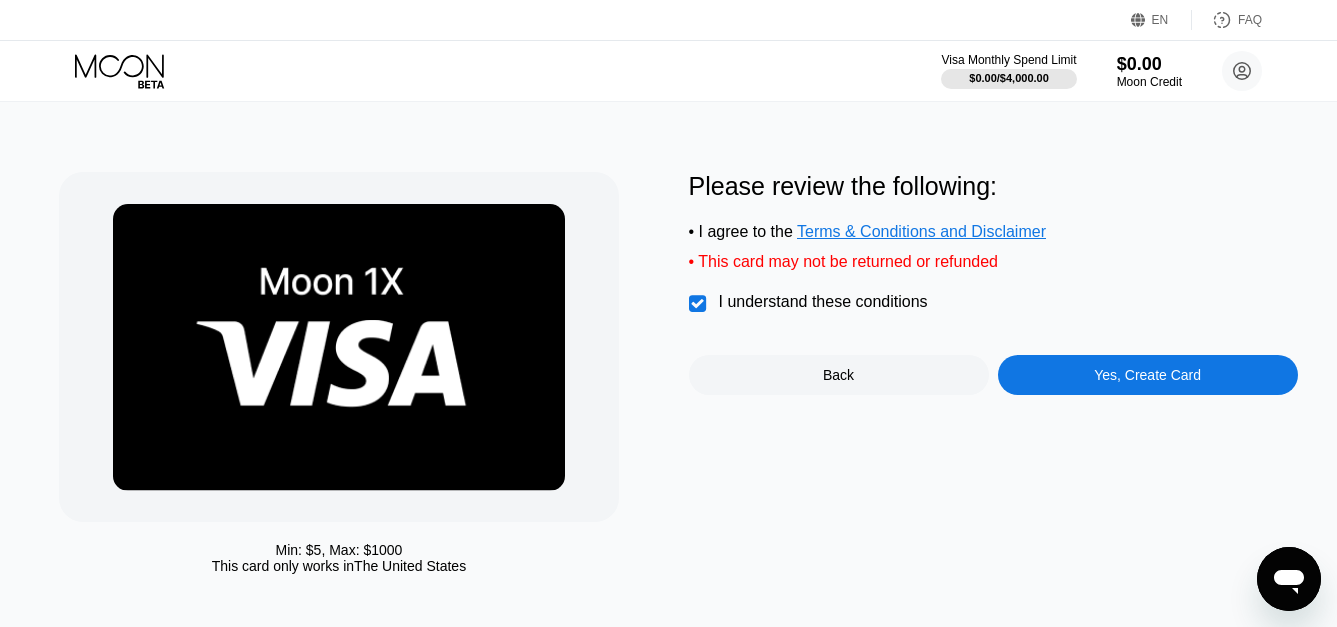 click on "Terms & Conditions and Disclaimer" at bounding box center [921, 231] 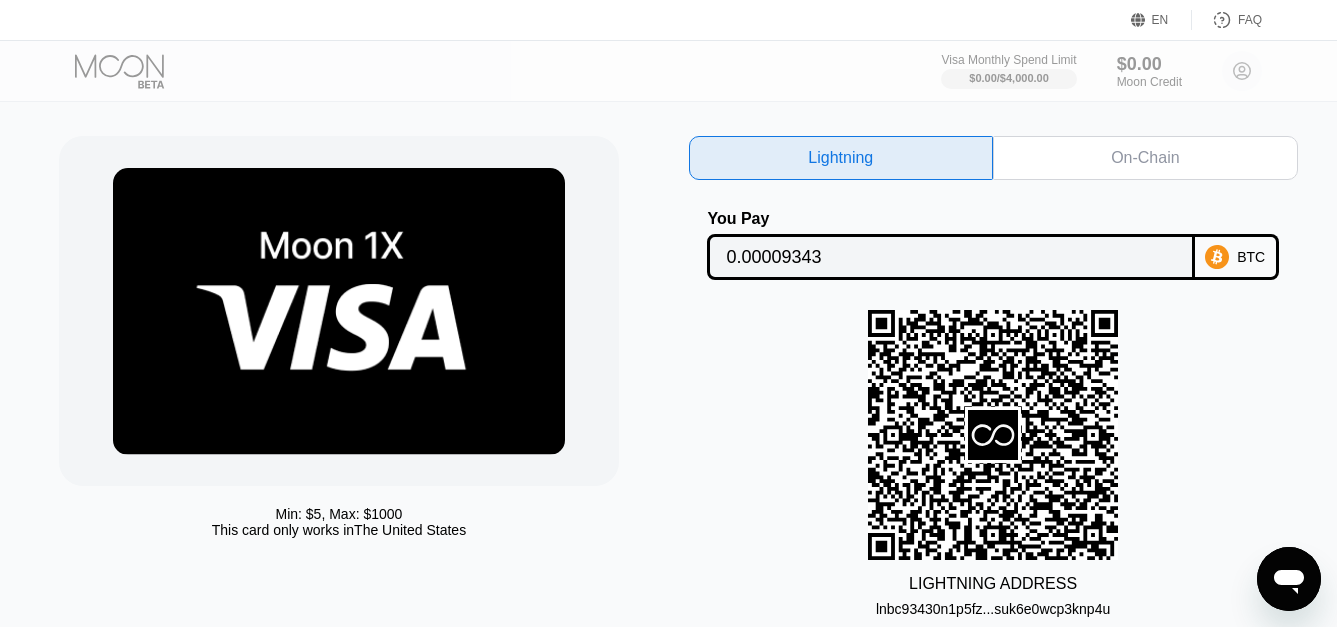 scroll, scrollTop: 0, scrollLeft: 0, axis: both 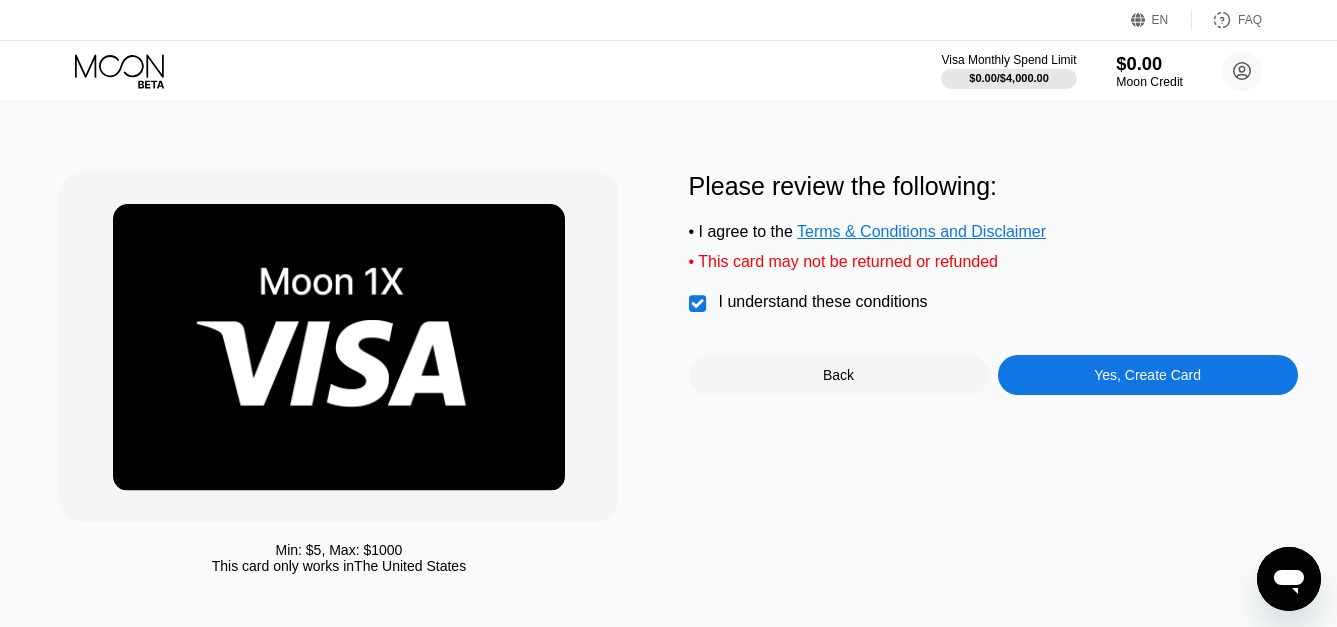 click on "Moon Credit" at bounding box center (1149, 82) 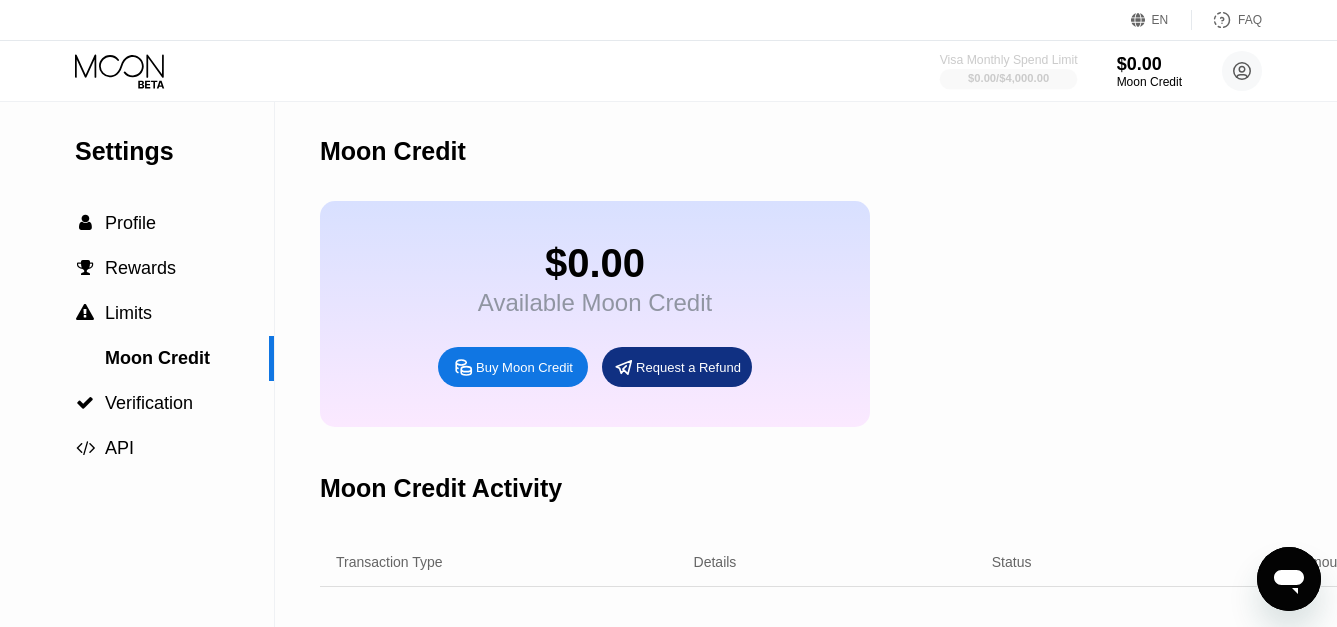click on "Visa Monthly Spend Limit" at bounding box center [1009, 60] 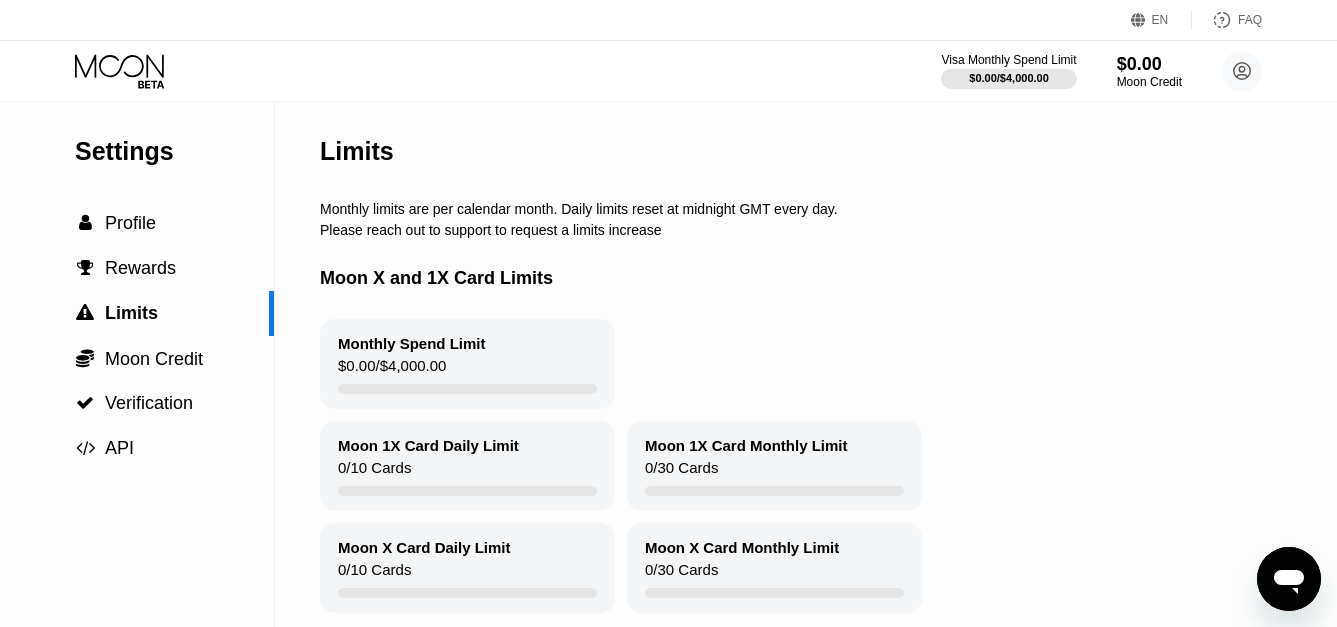 click 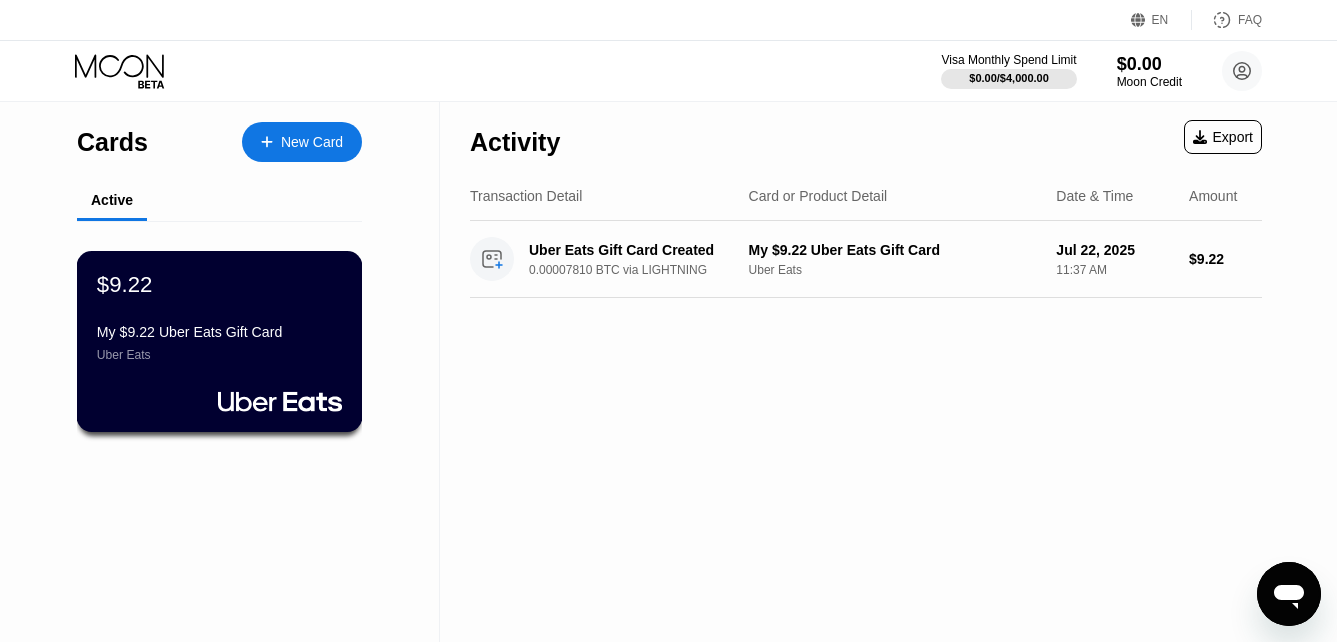 drag, startPoint x: 279, startPoint y: 327, endPoint x: 258, endPoint y: 324, distance: 21.213203 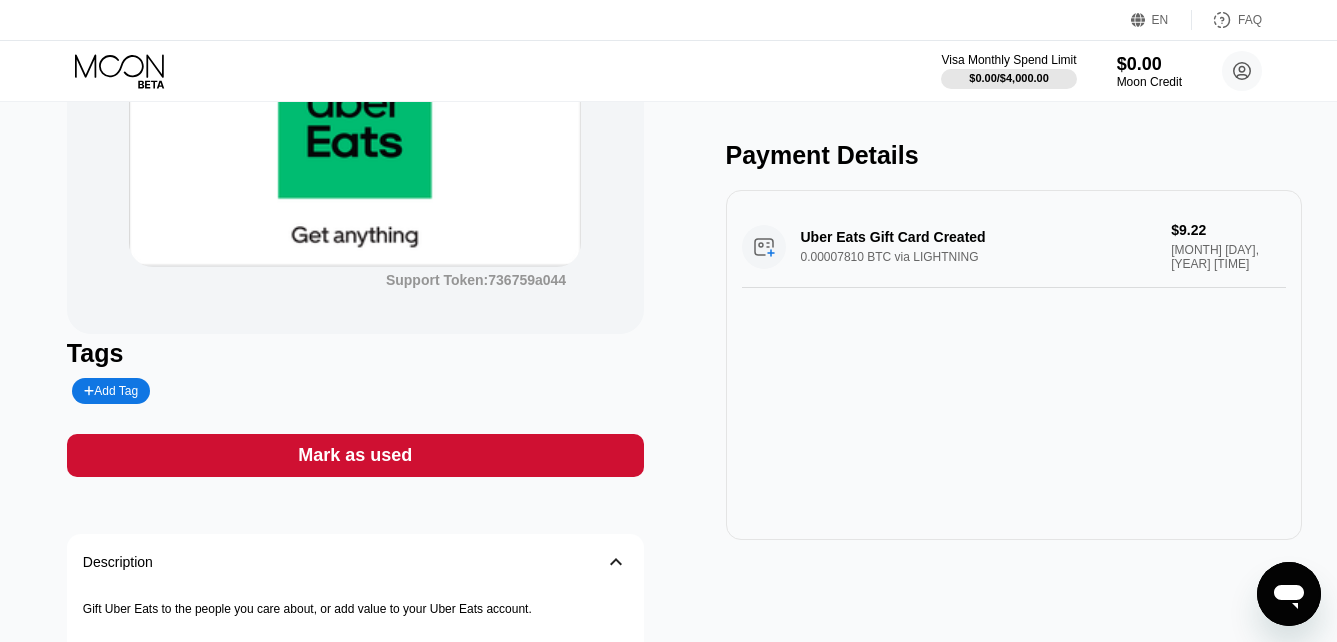 scroll, scrollTop: 400, scrollLeft: 0, axis: vertical 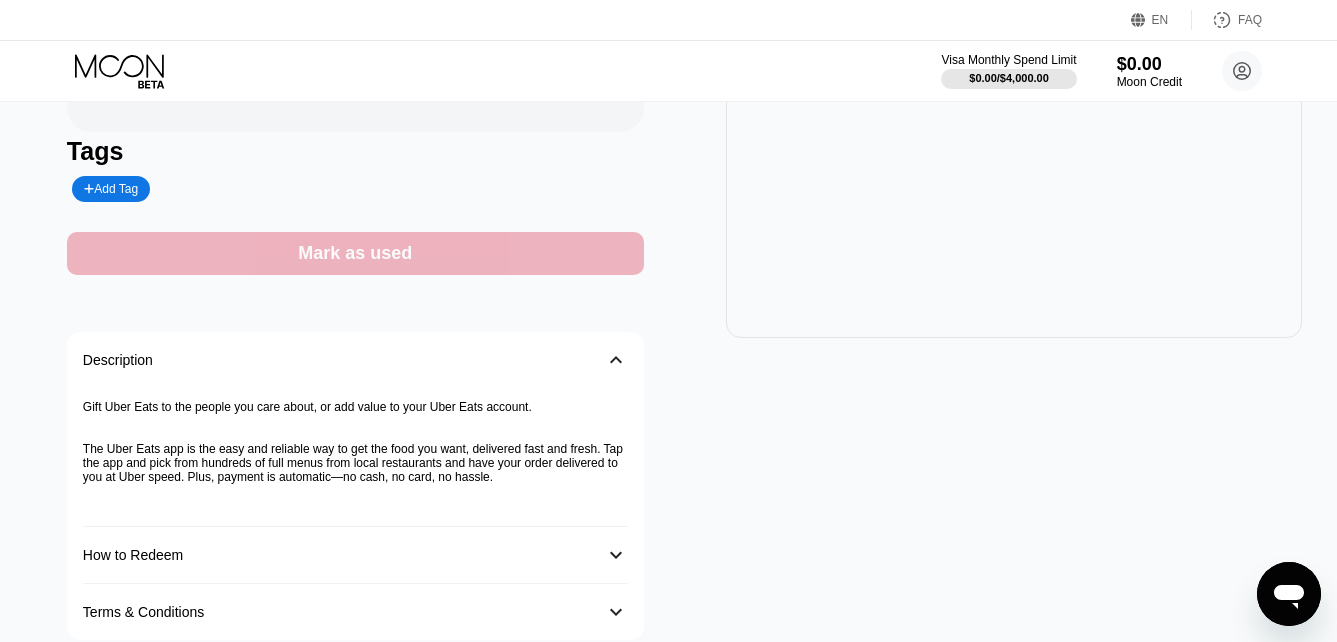 click on "Mark as used" at bounding box center (355, 253) 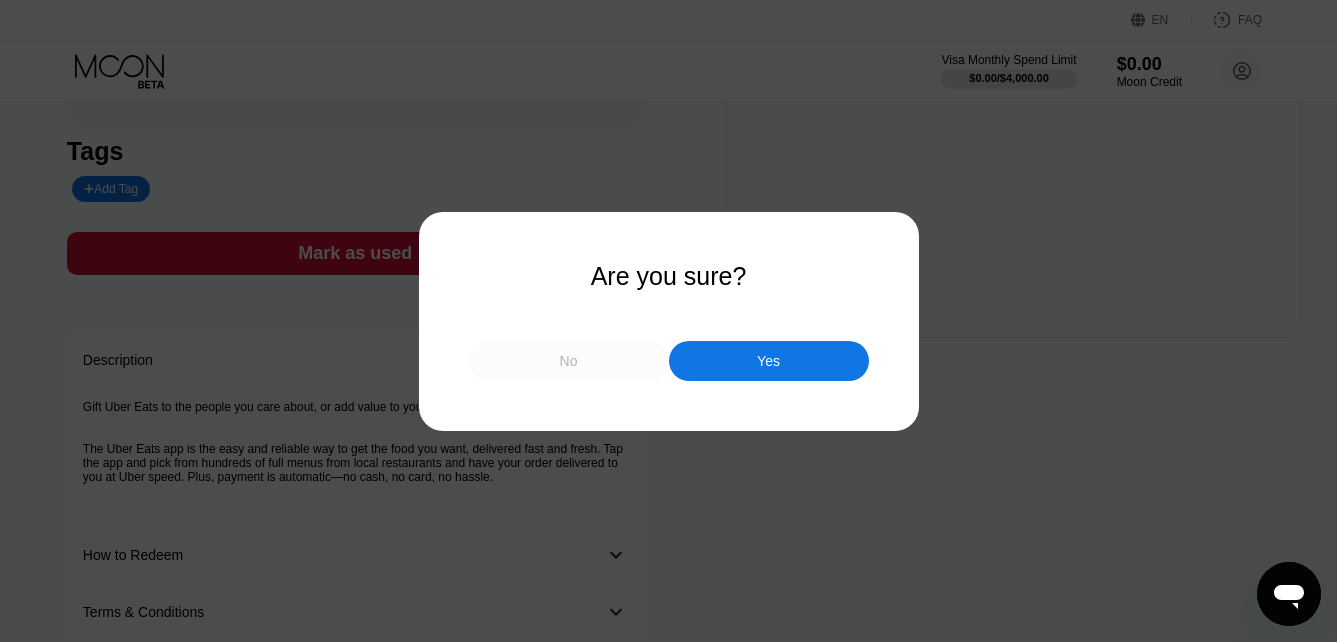 click on "No" at bounding box center [569, 361] 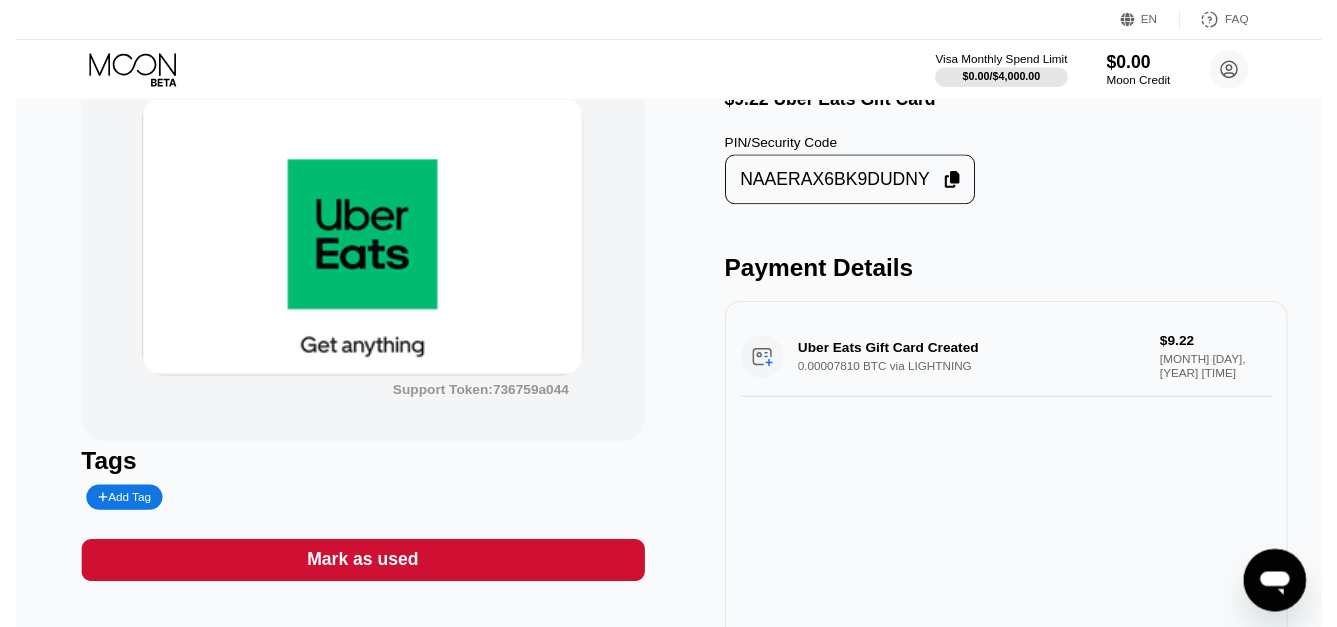 scroll, scrollTop: 0, scrollLeft: 0, axis: both 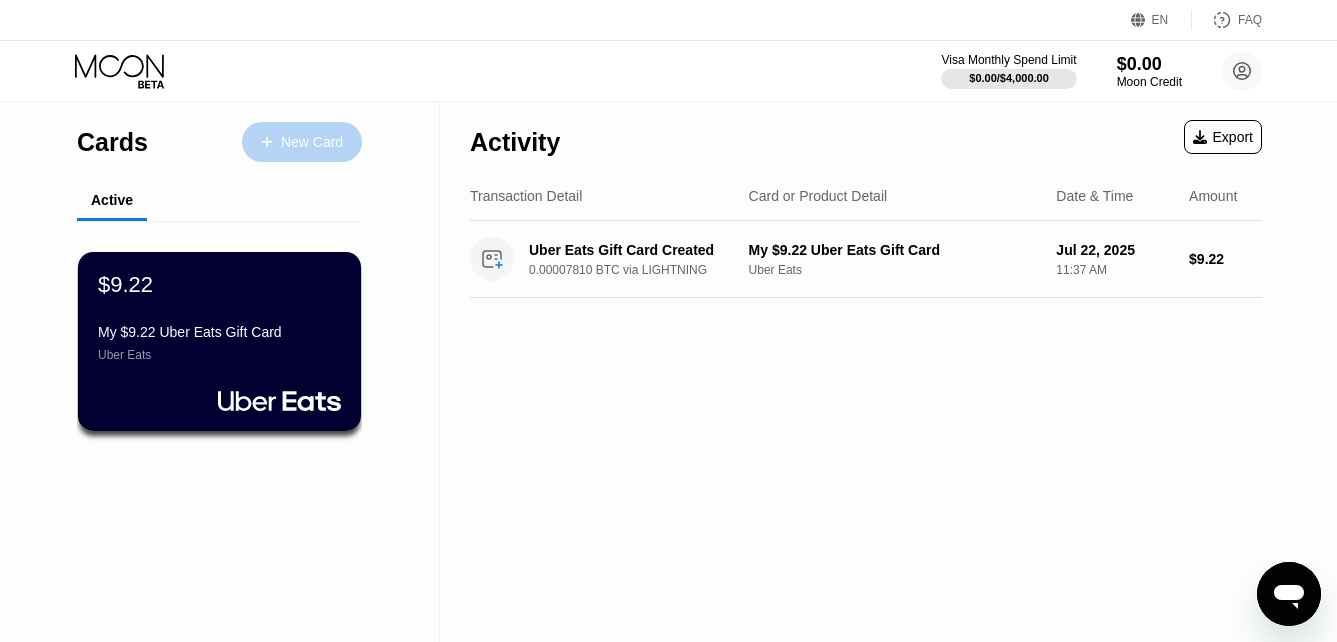 click on "New Card" at bounding box center (312, 142) 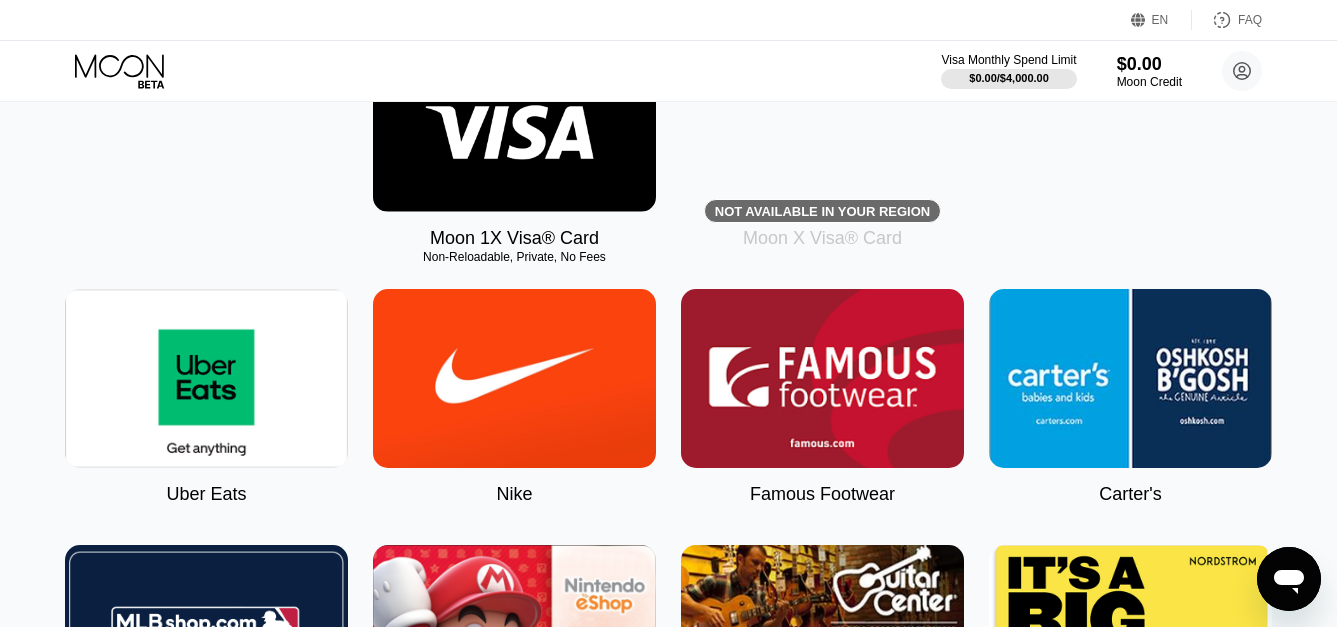 scroll, scrollTop: 400, scrollLeft: 0, axis: vertical 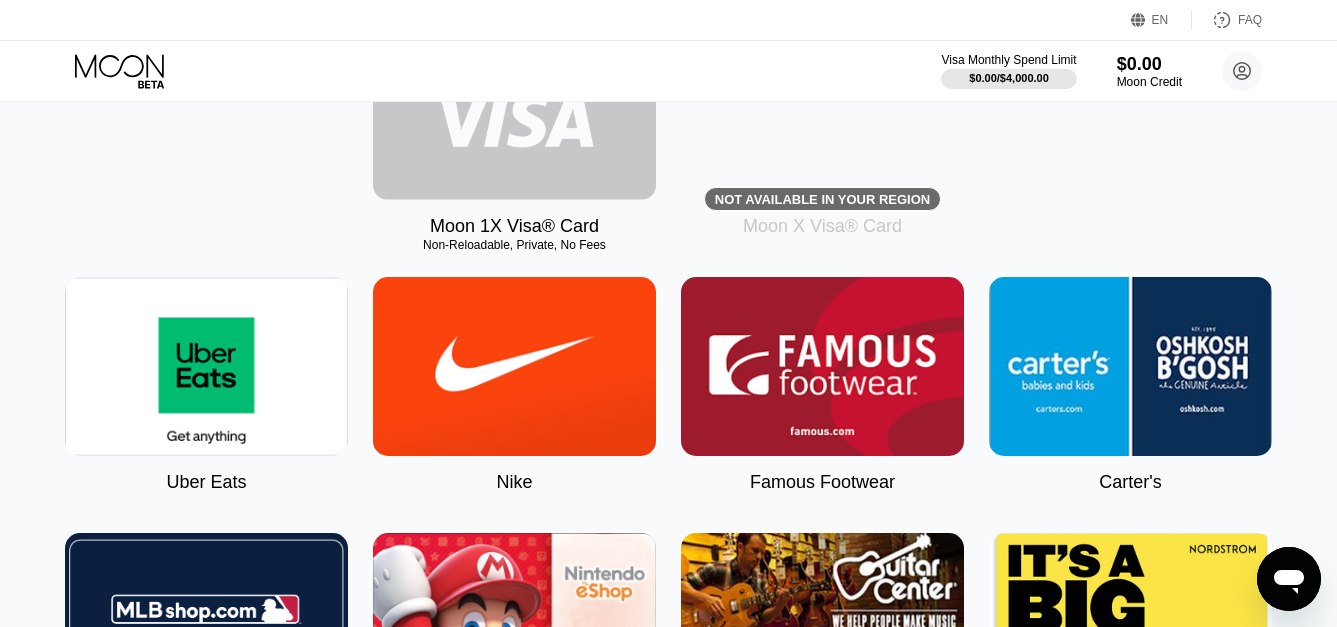 click at bounding box center (514, 110) 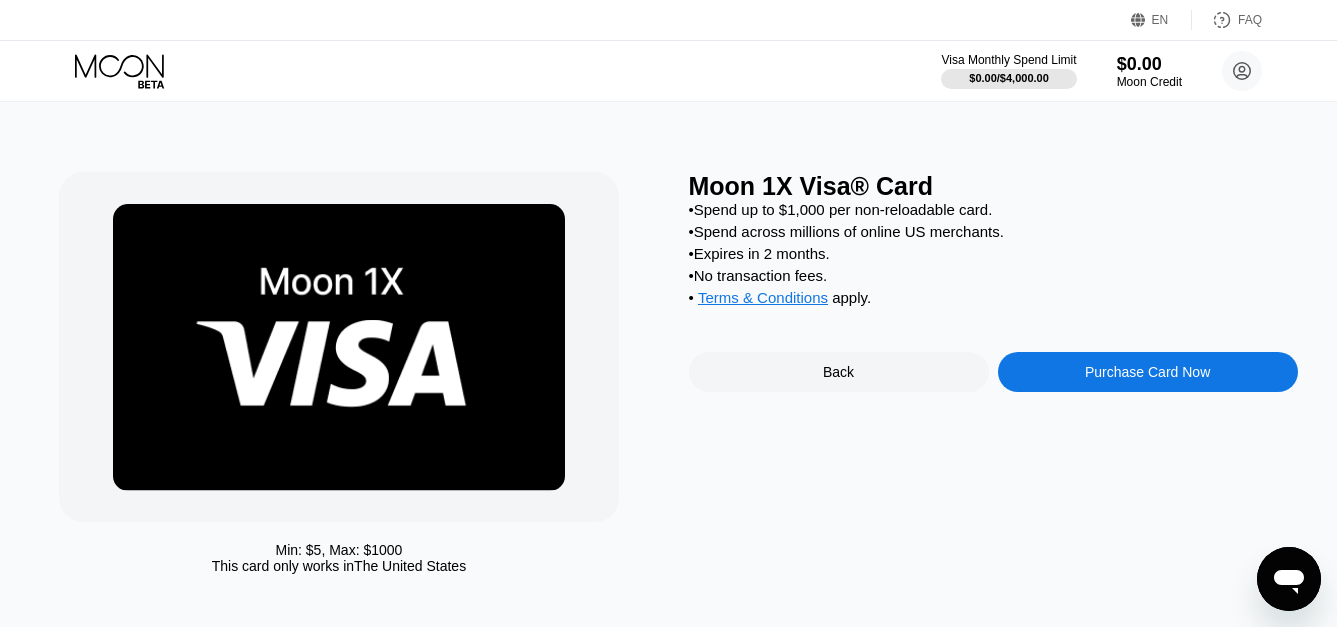 click on "Purchase Card Now" at bounding box center [1147, 372] 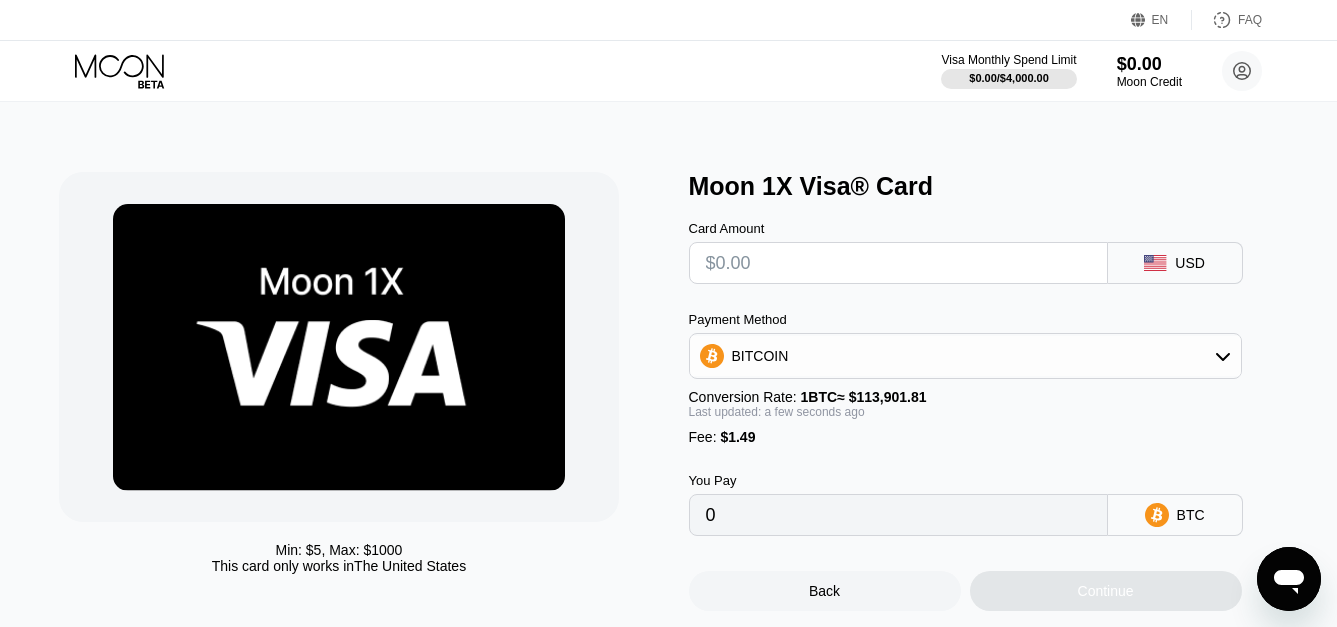 click at bounding box center [898, 263] 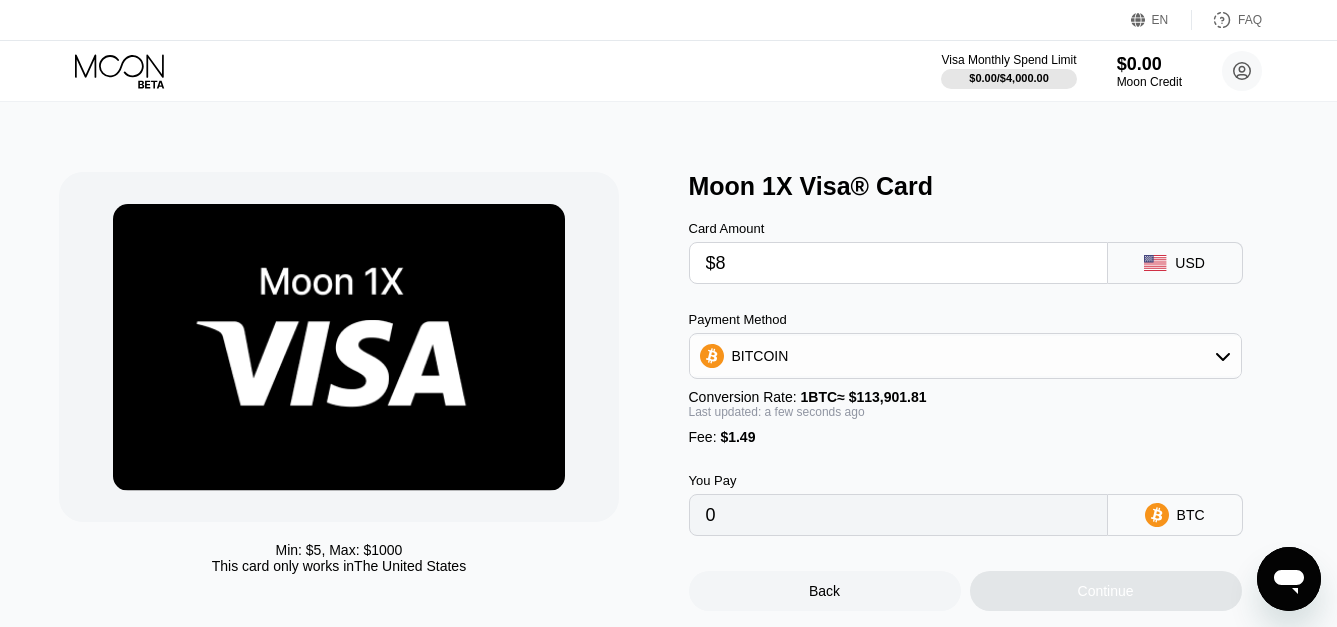 type on "0.00008332" 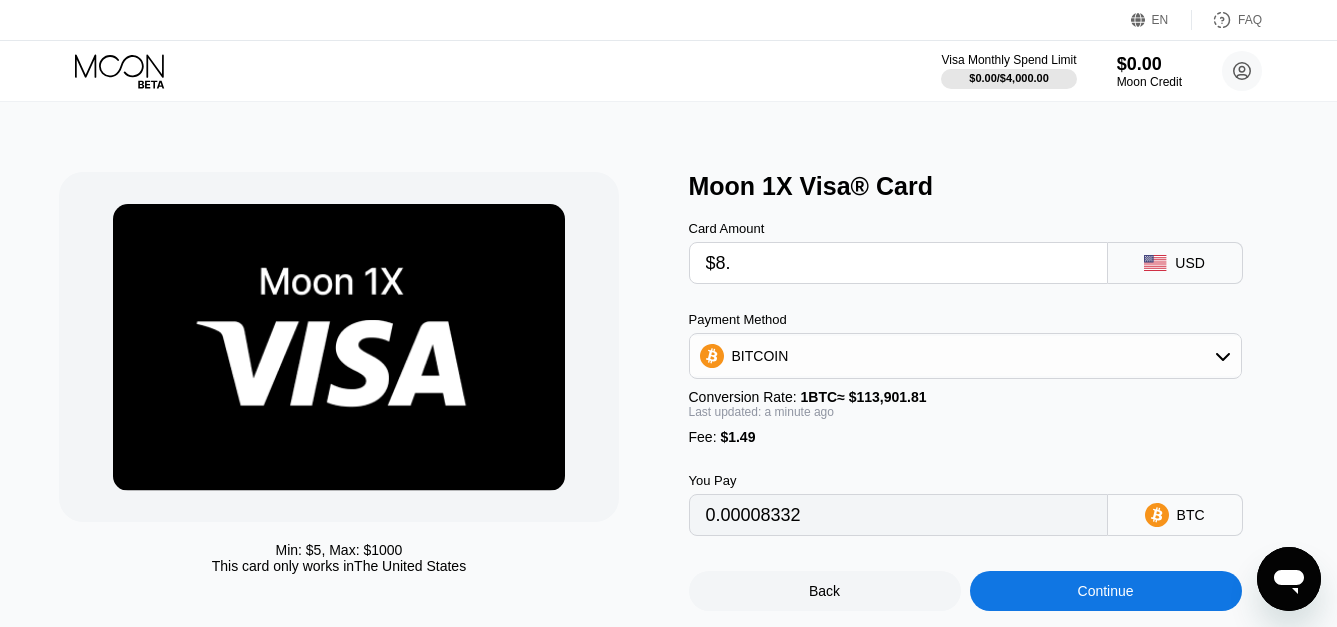 type on "$8.9" 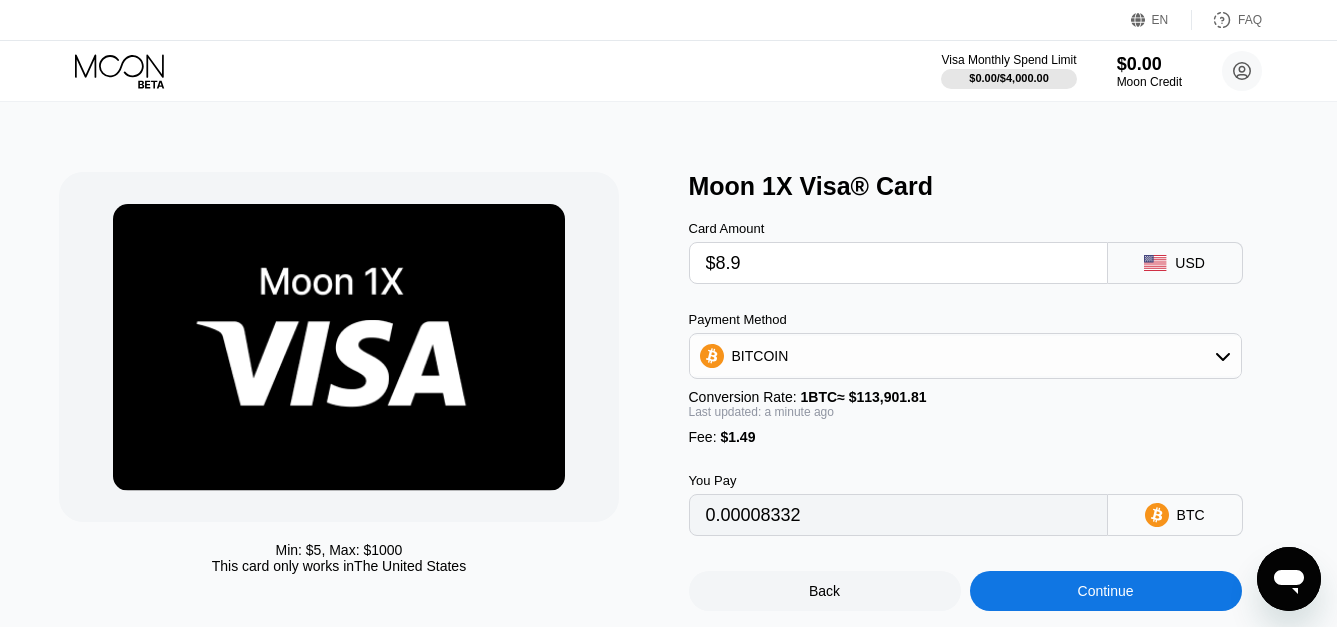 type on "0.00009122" 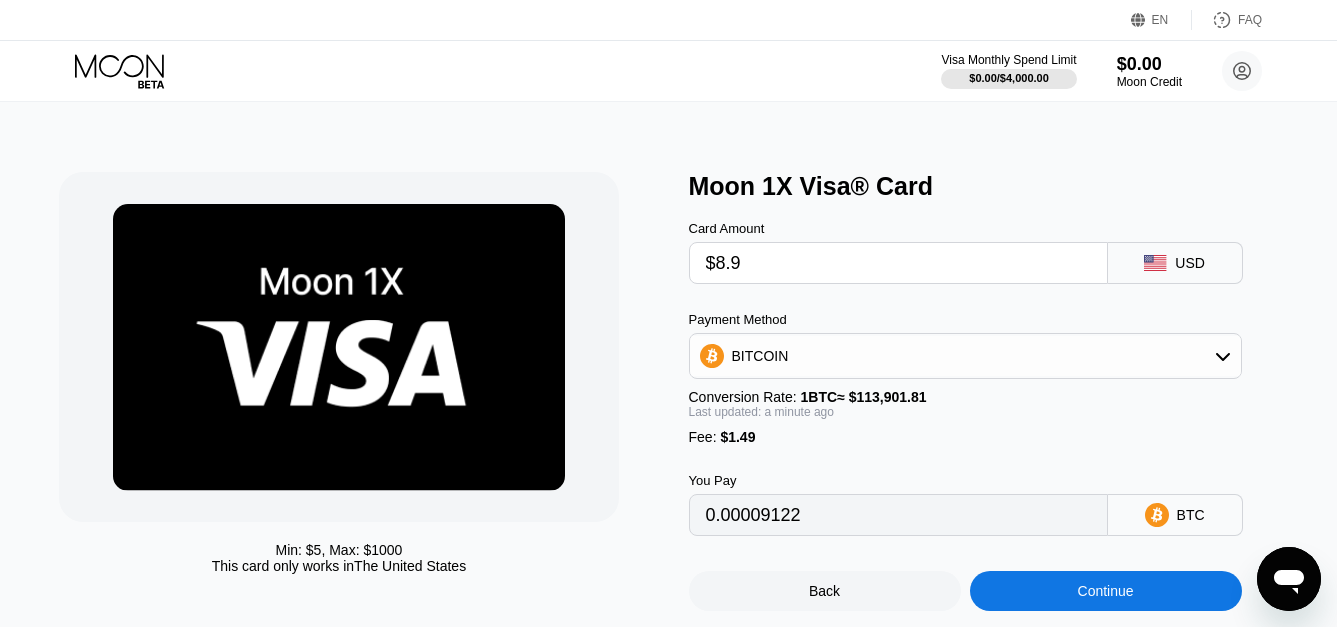type on "$8.93" 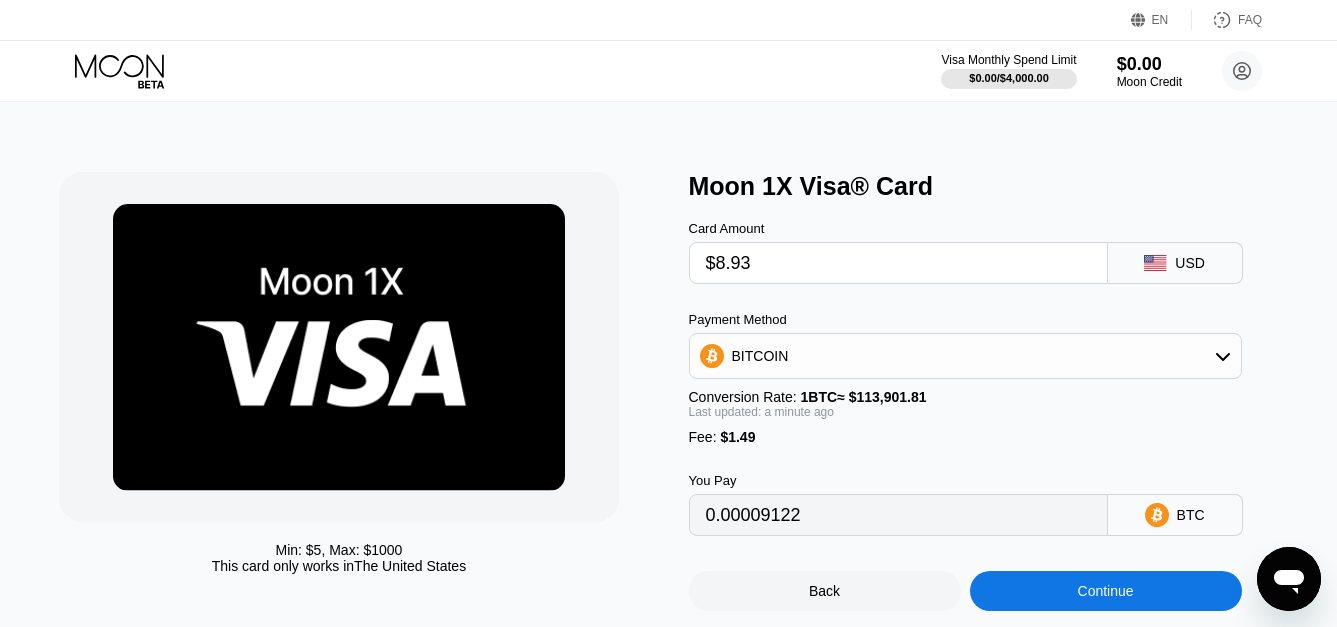 type on "0.00009149" 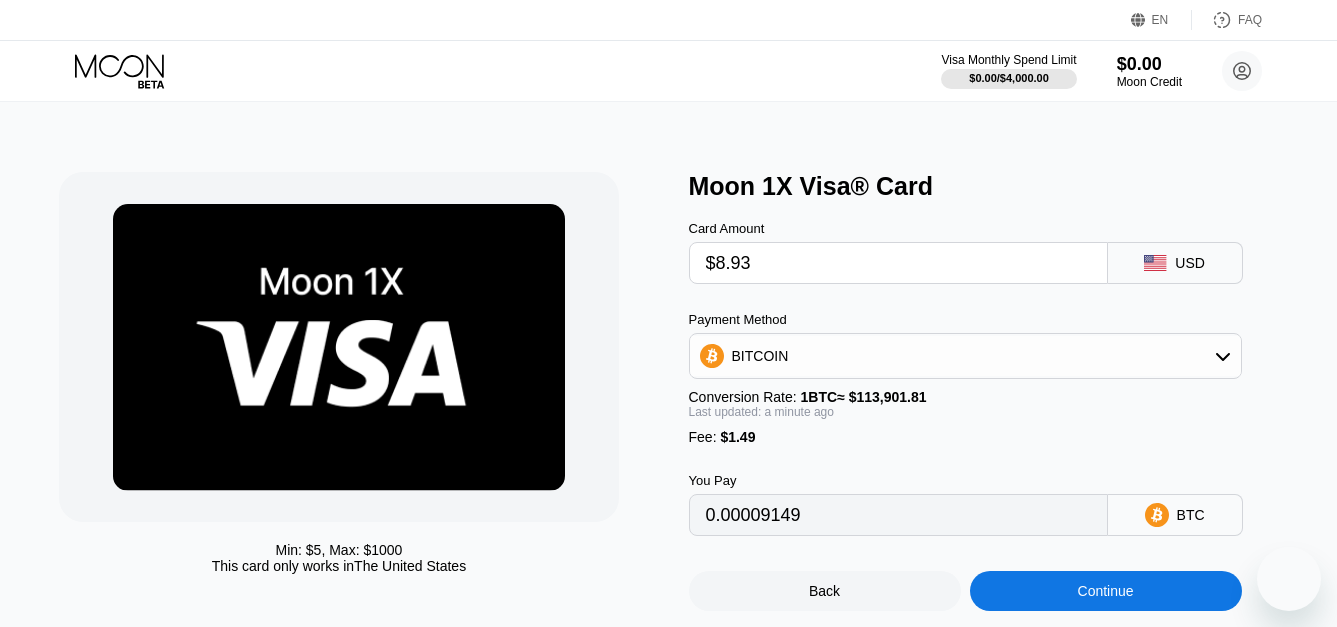 scroll, scrollTop: 0, scrollLeft: 0, axis: both 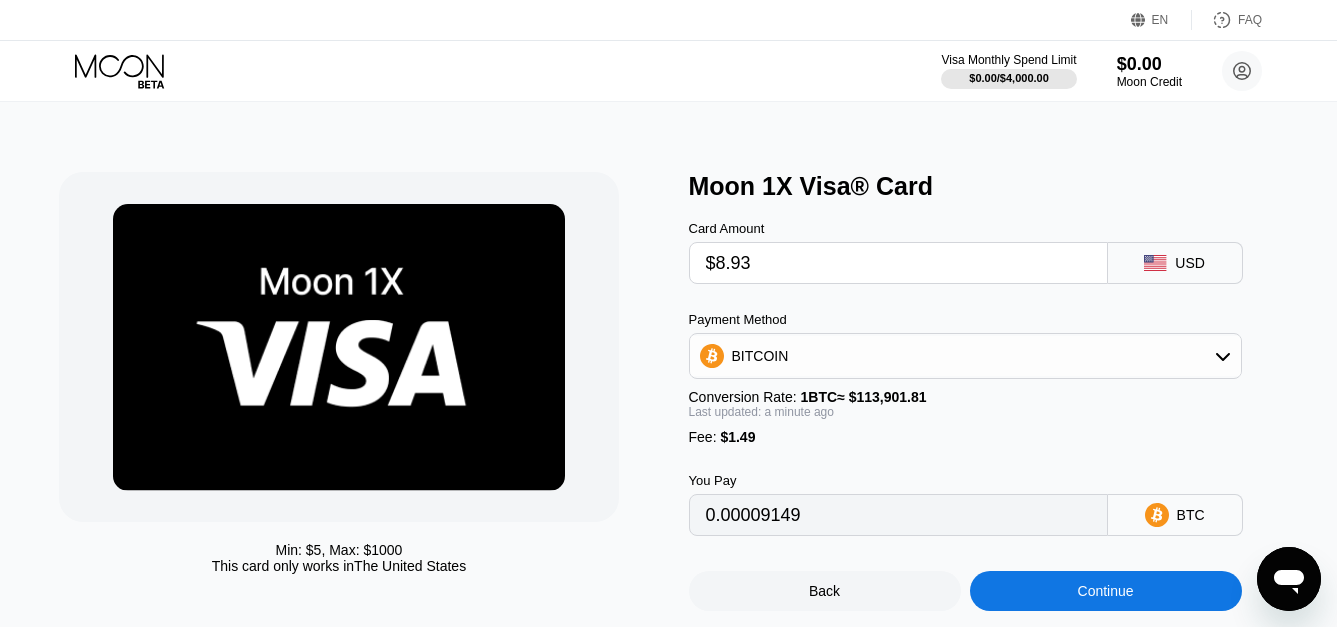 type on "$8.9" 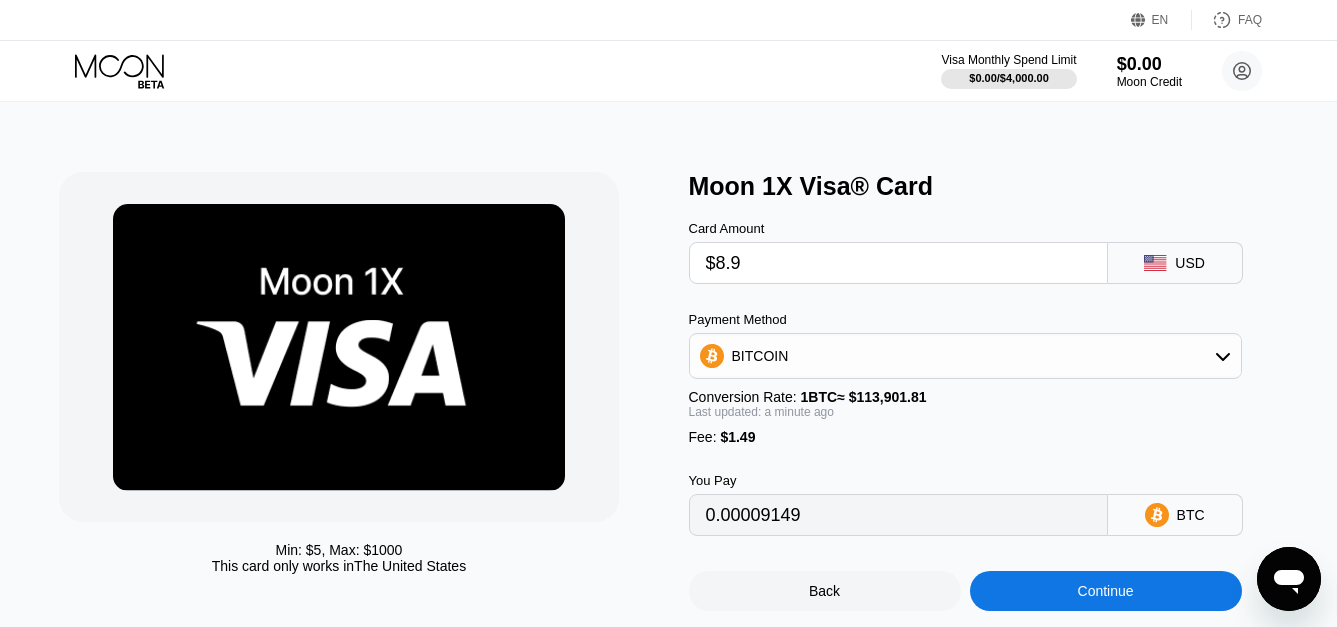 type on "0.00009122" 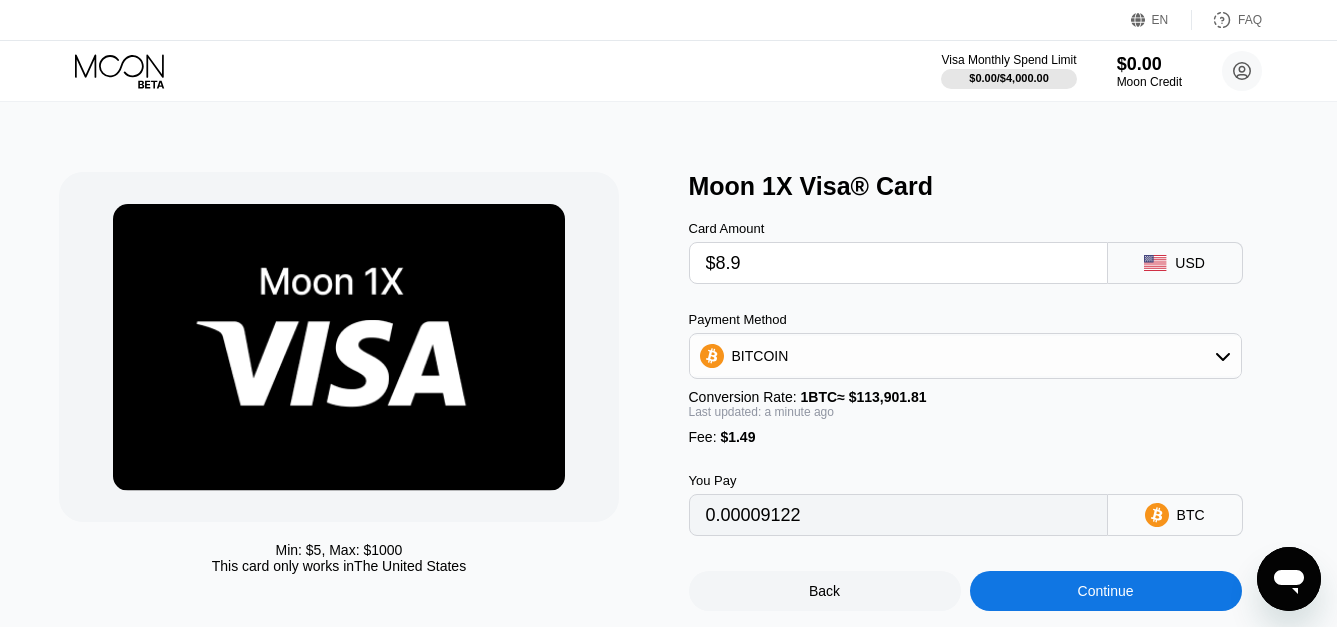 type on "$8." 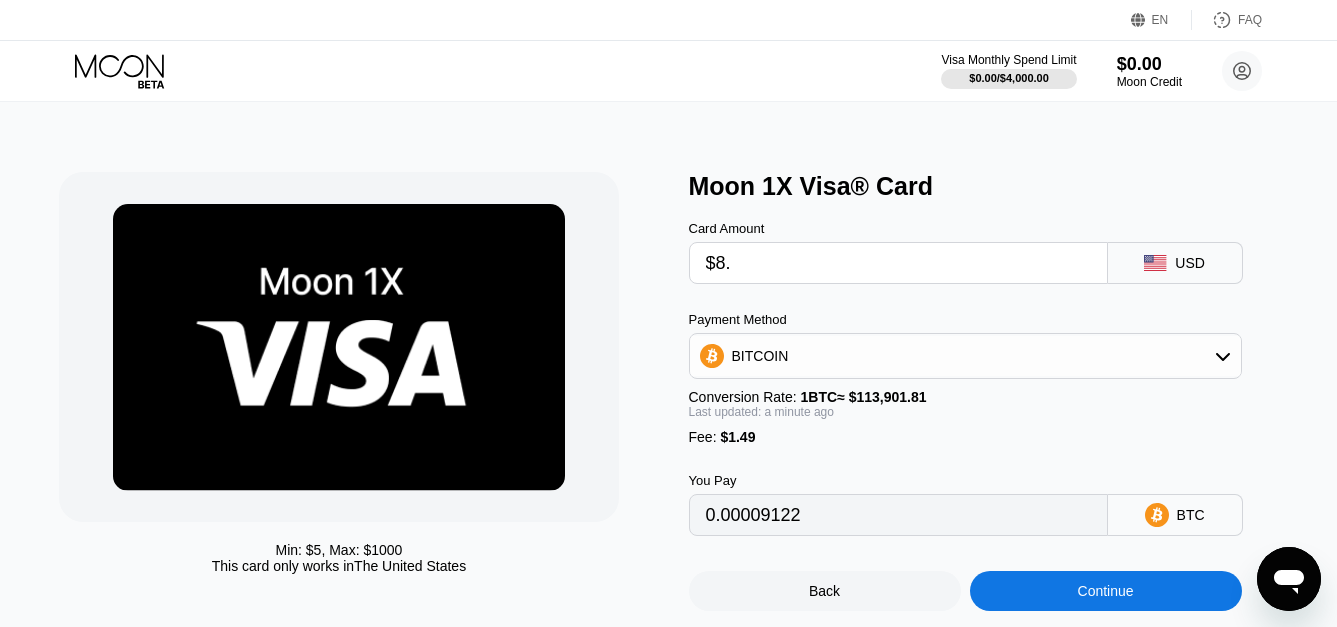 type on "0.00008332" 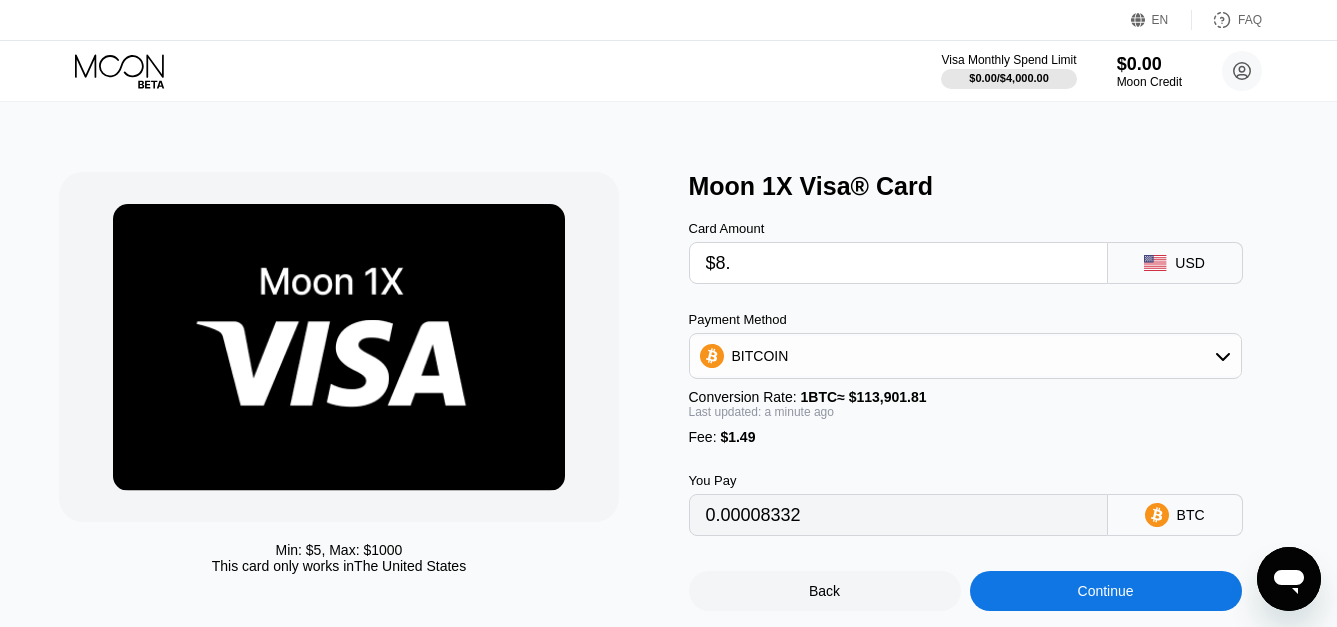type on "$8" 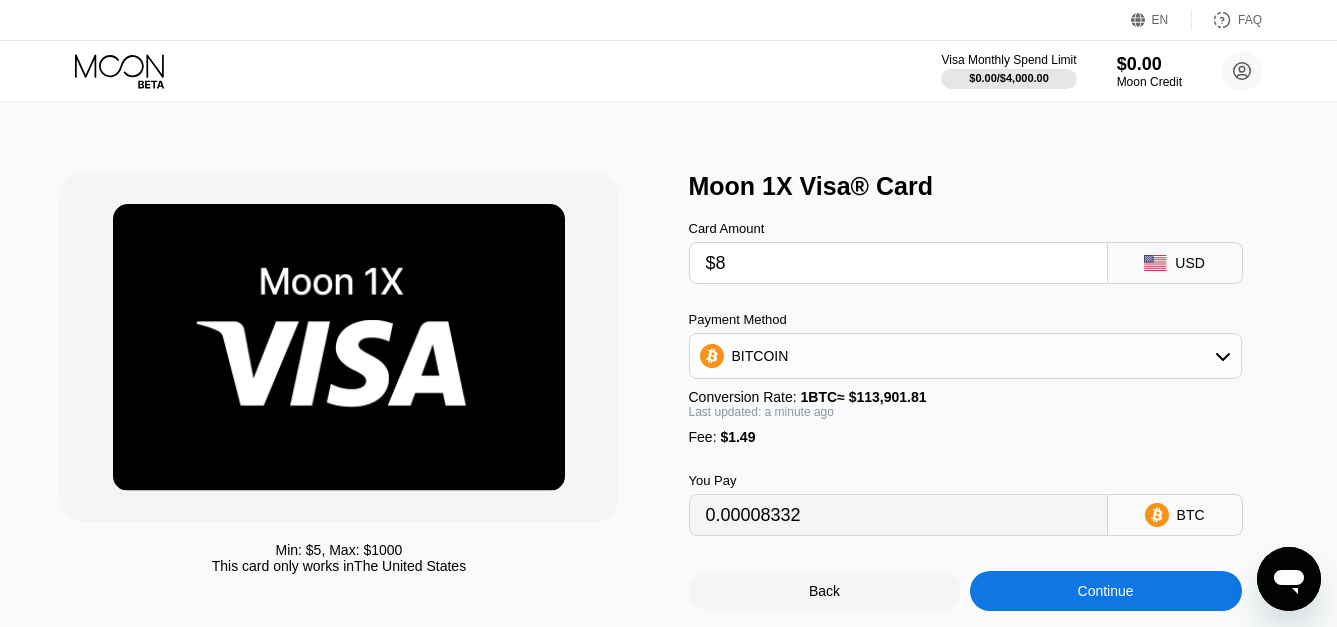 type 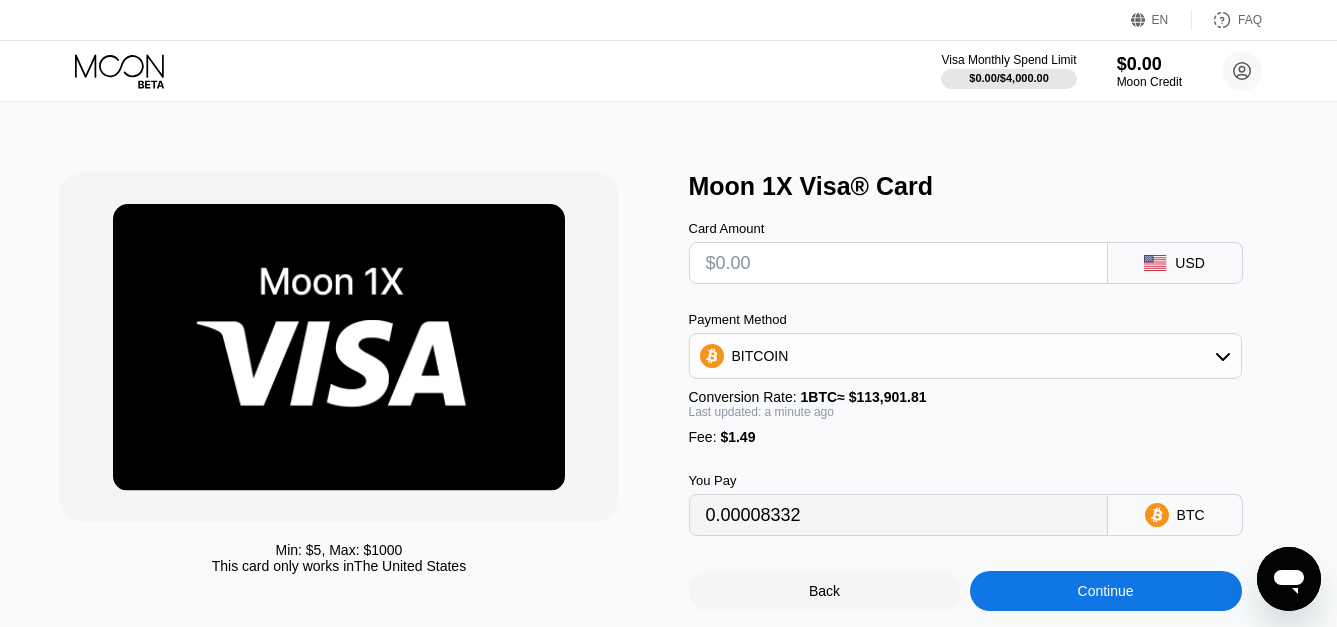 type on "0" 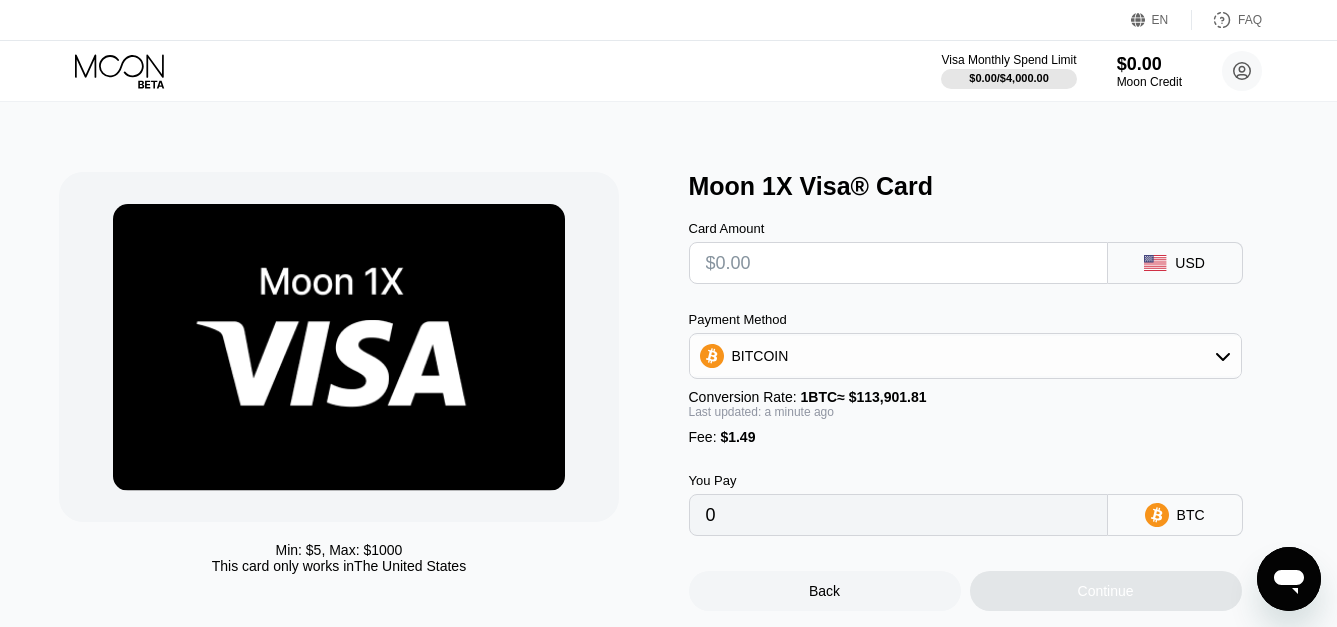 type on "$8" 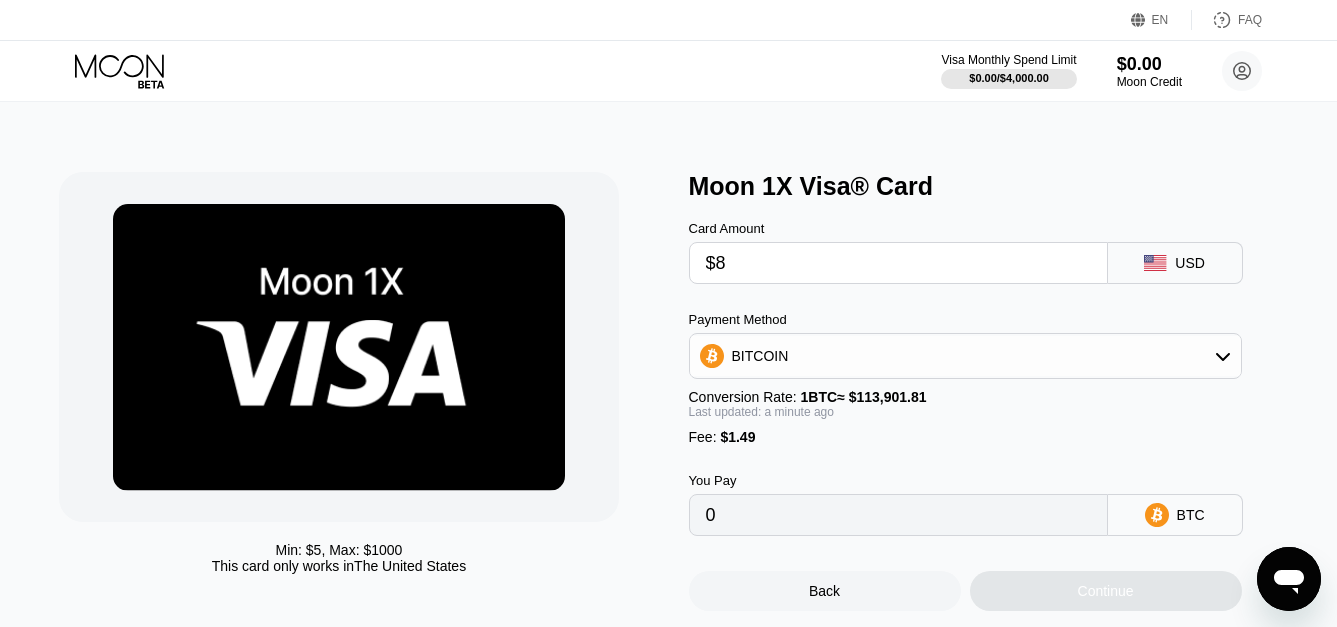 type on "0.00008332" 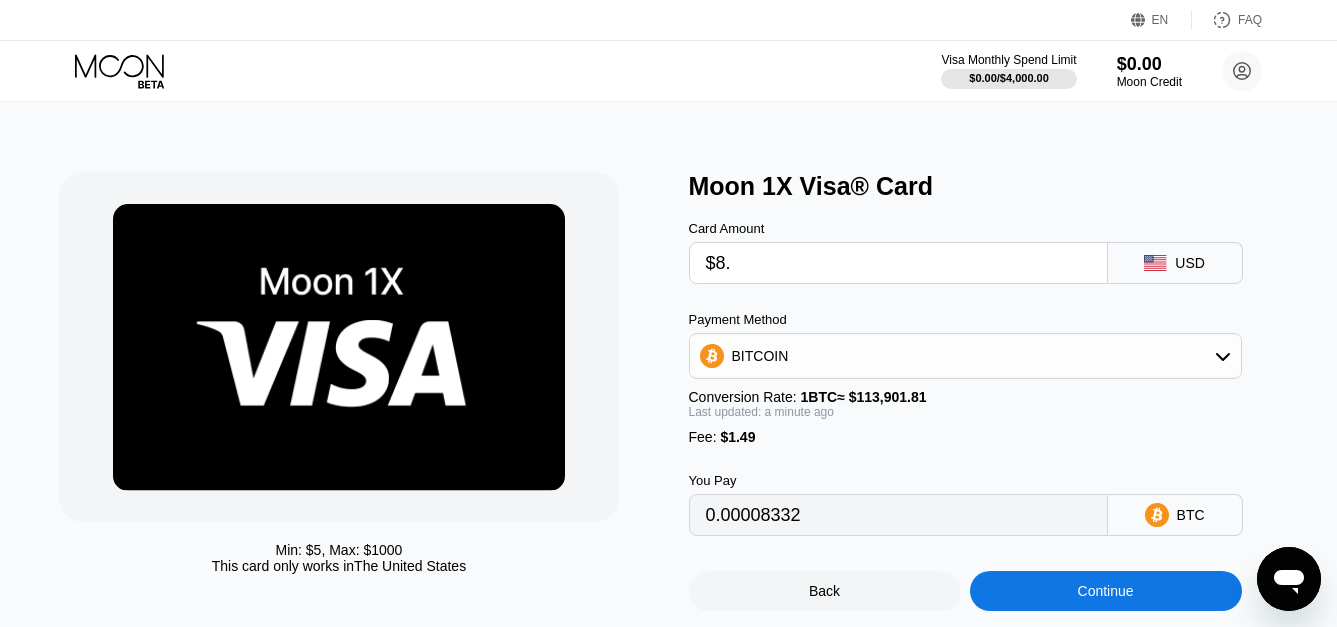 type on "$8.9" 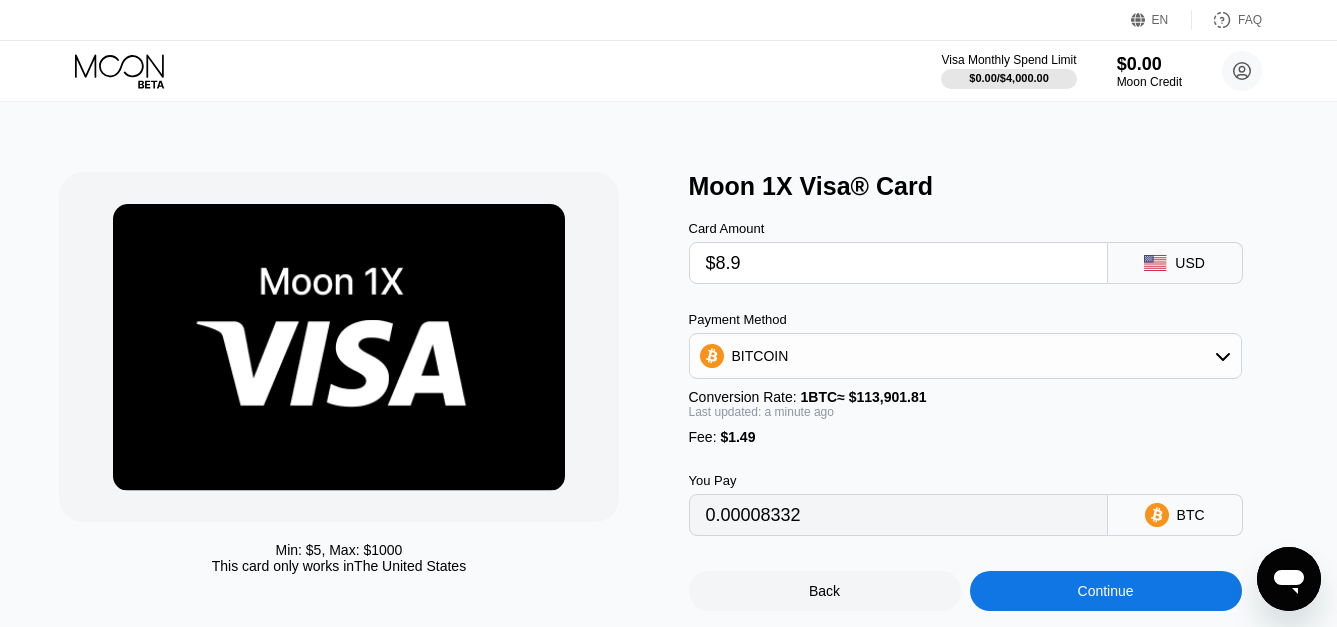 type on "0.00009122" 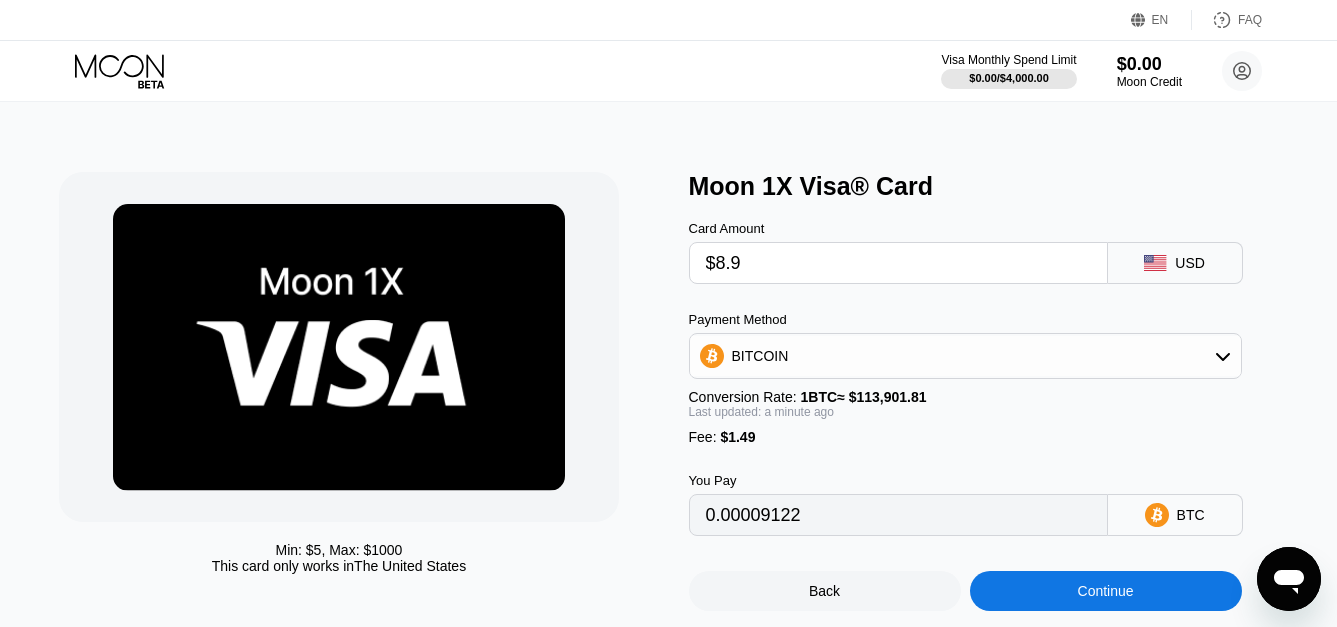 type on "$8.93" 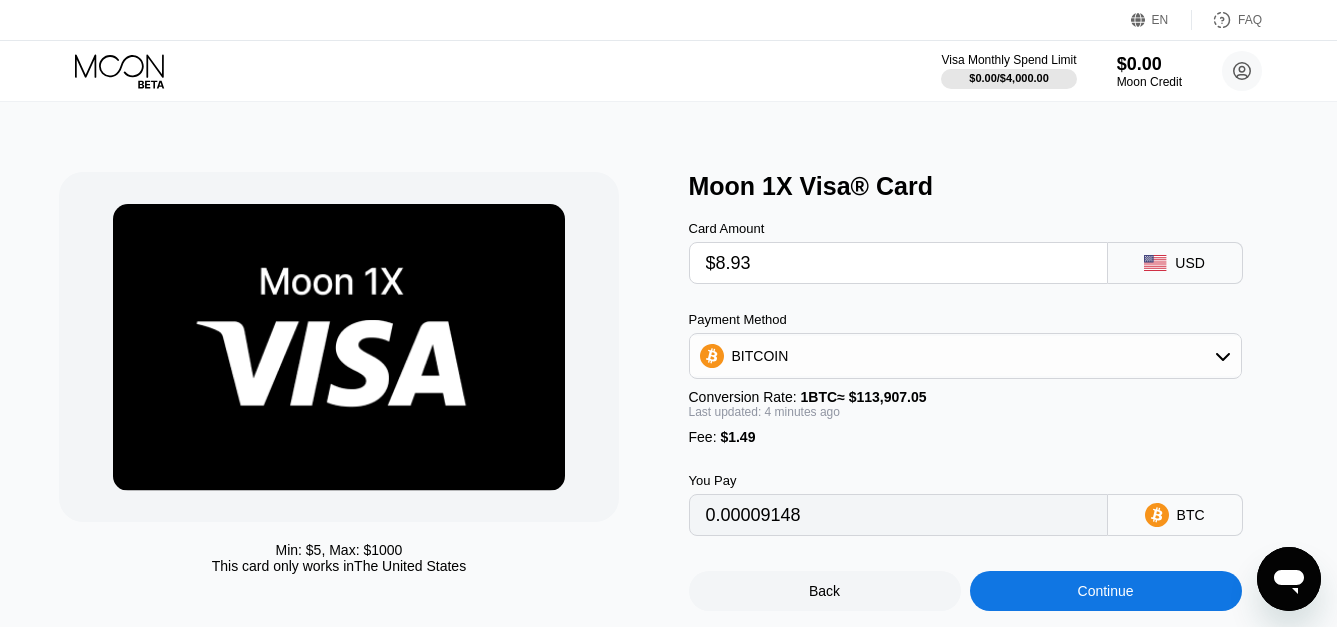 type on "0.00009155" 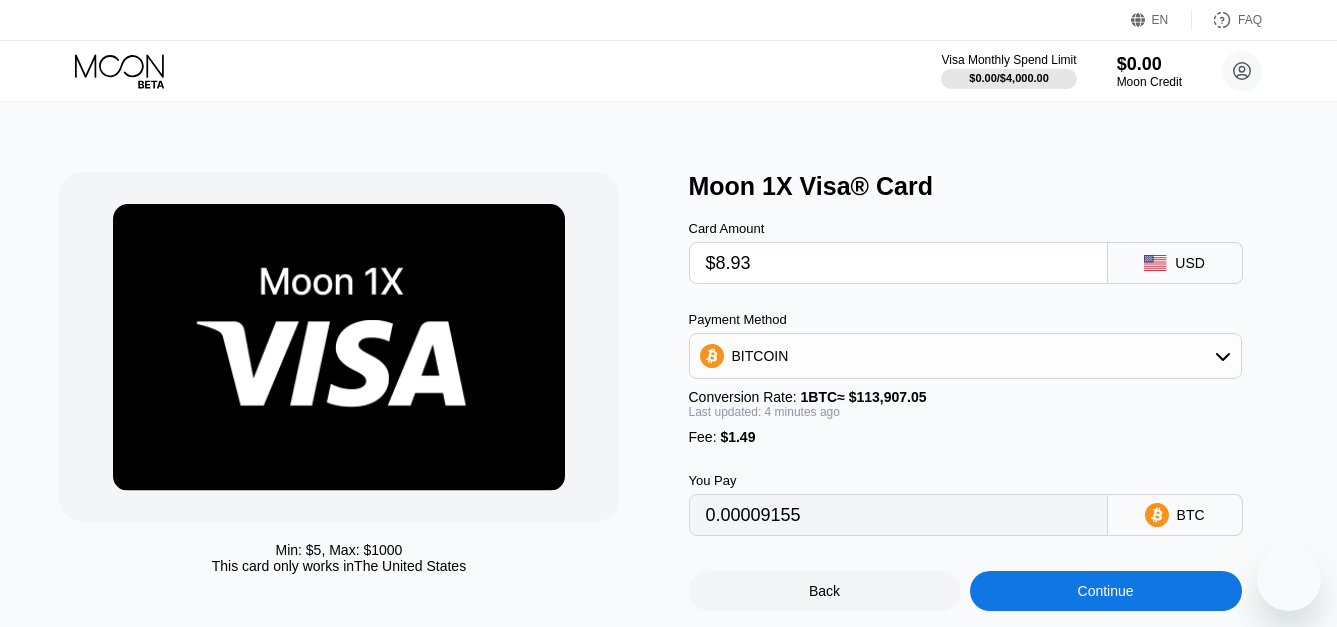 scroll, scrollTop: 0, scrollLeft: 0, axis: both 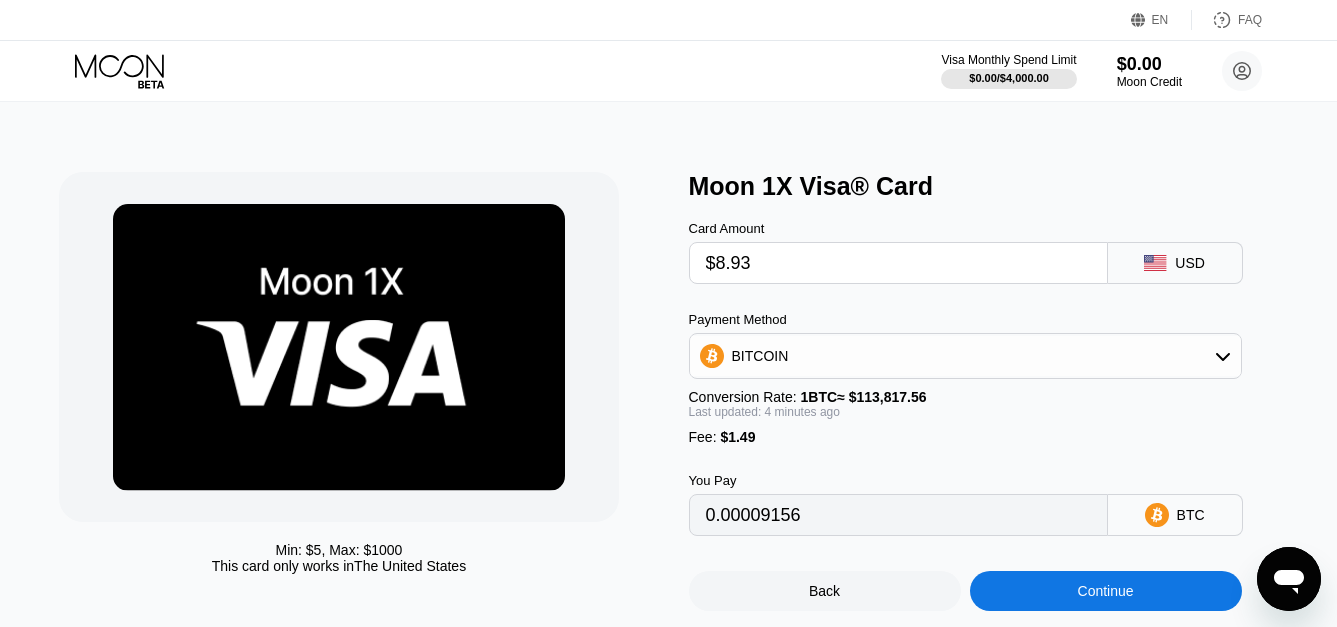 type on "0.00009157" 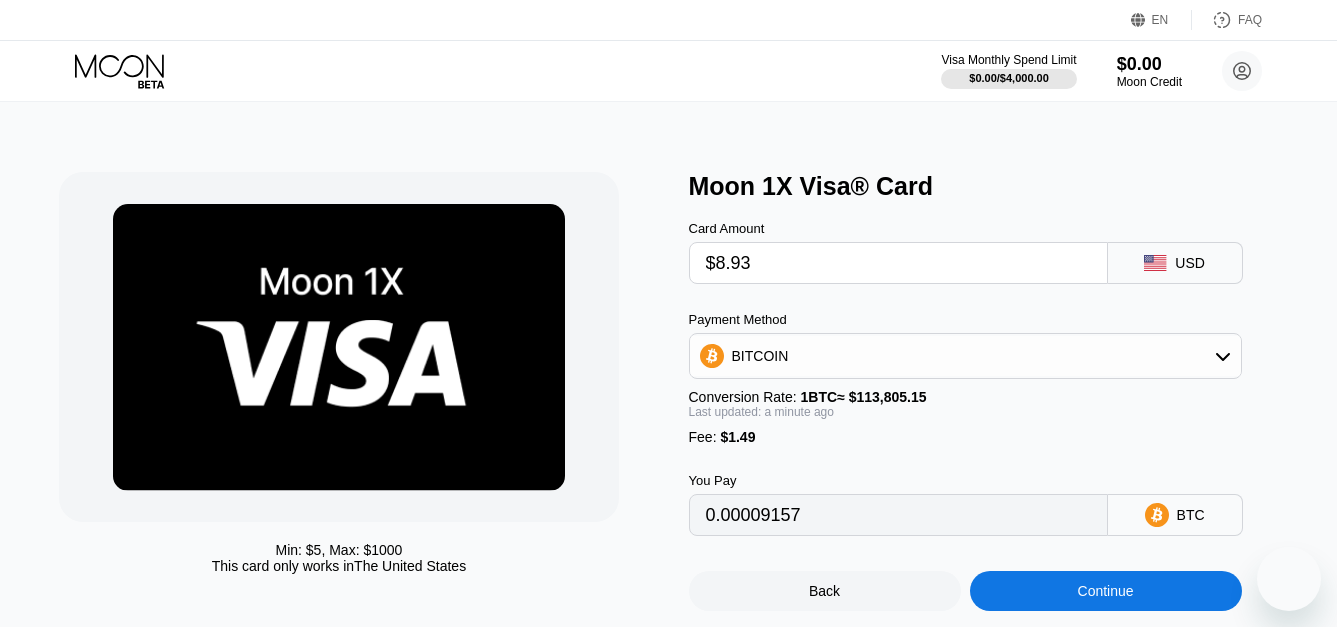 scroll, scrollTop: 0, scrollLeft: 0, axis: both 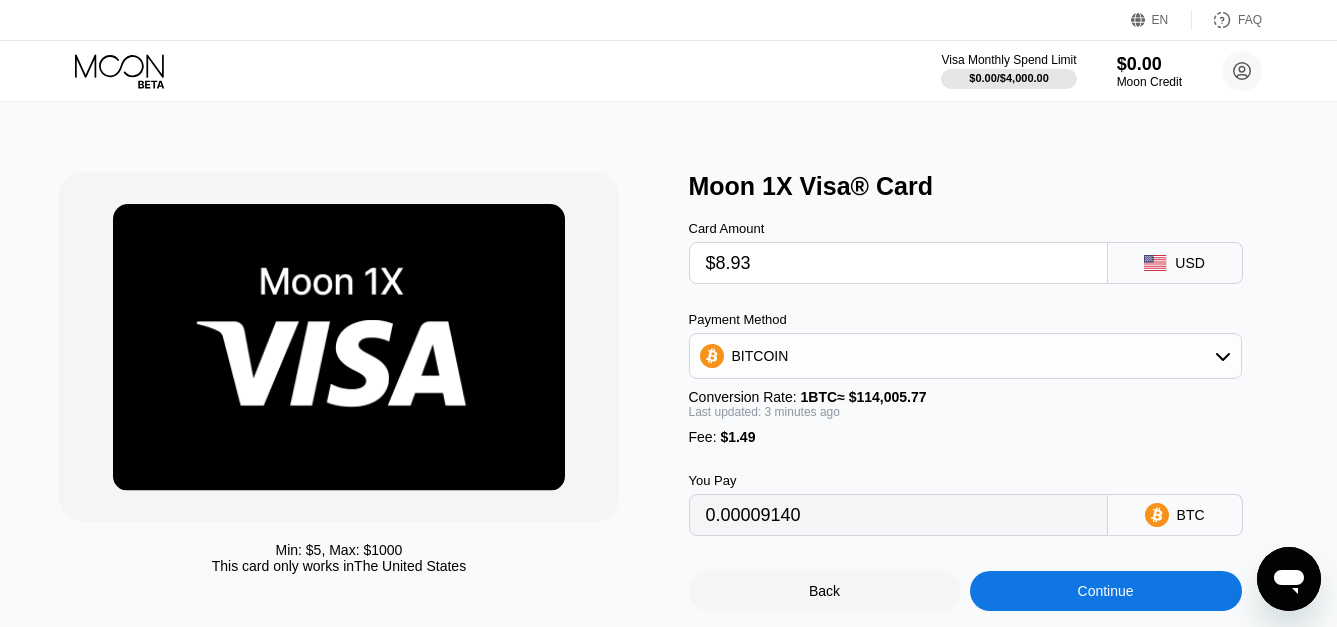type on "0.00009150" 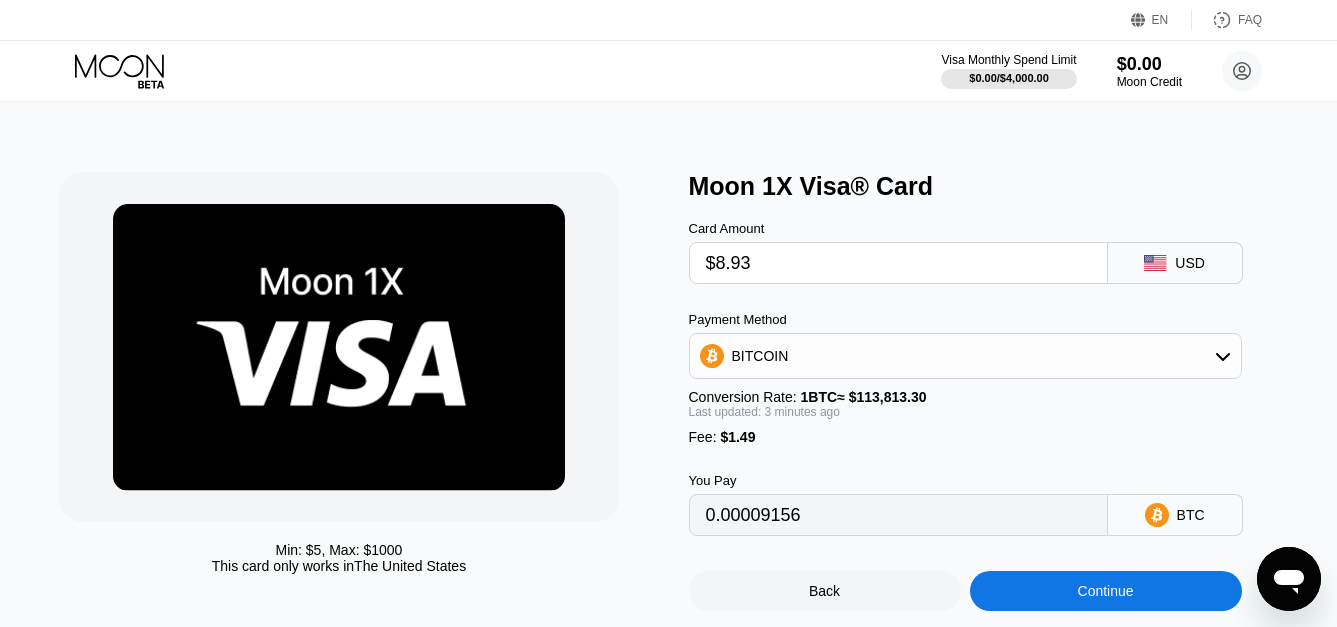 type on "0.00009151" 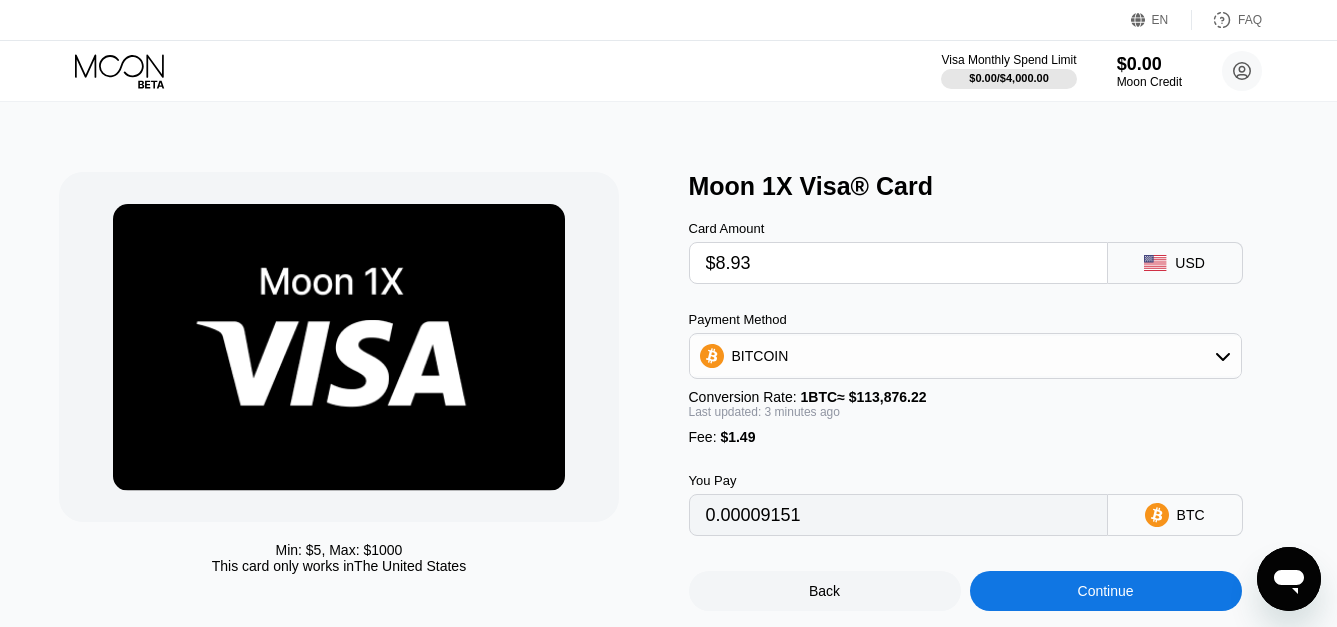 scroll, scrollTop: 0, scrollLeft: 0, axis: both 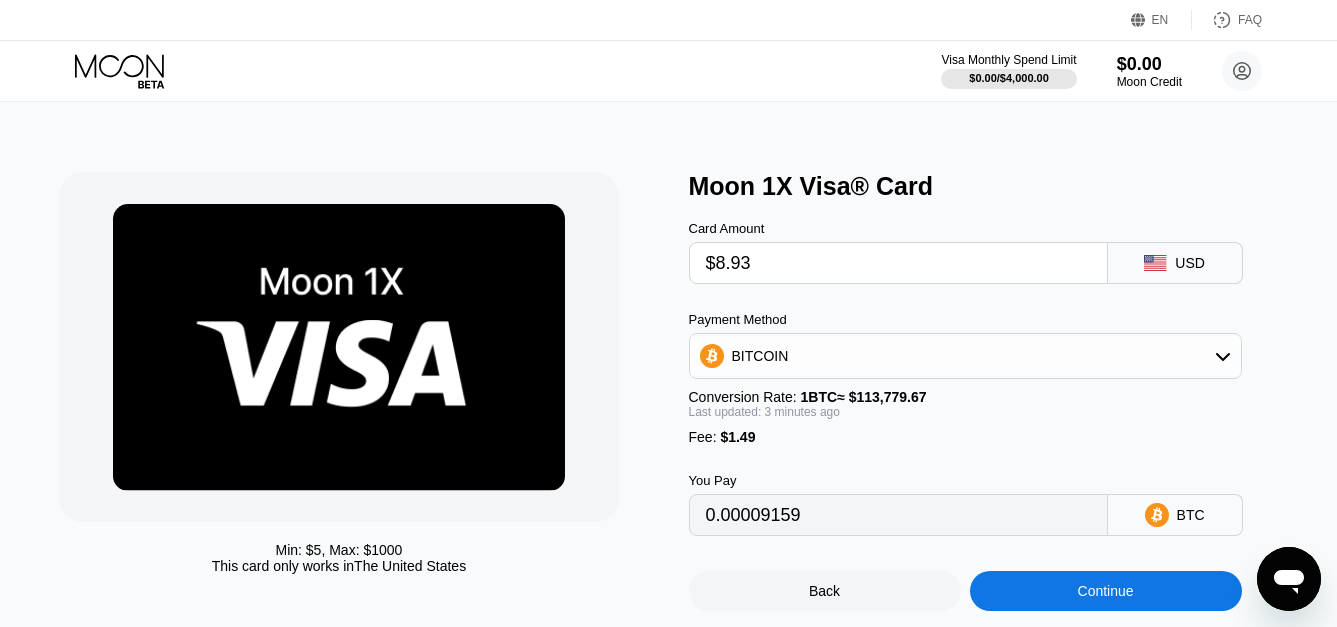 type on "0.00009158" 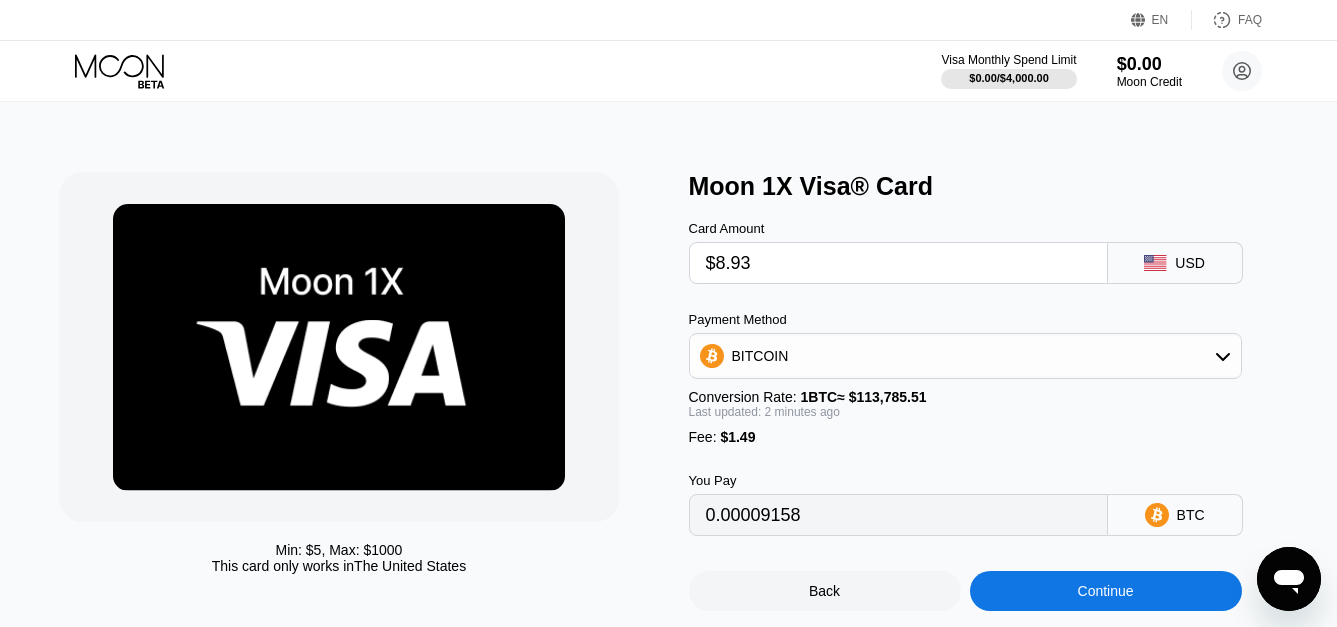scroll, scrollTop: 0, scrollLeft: 0, axis: both 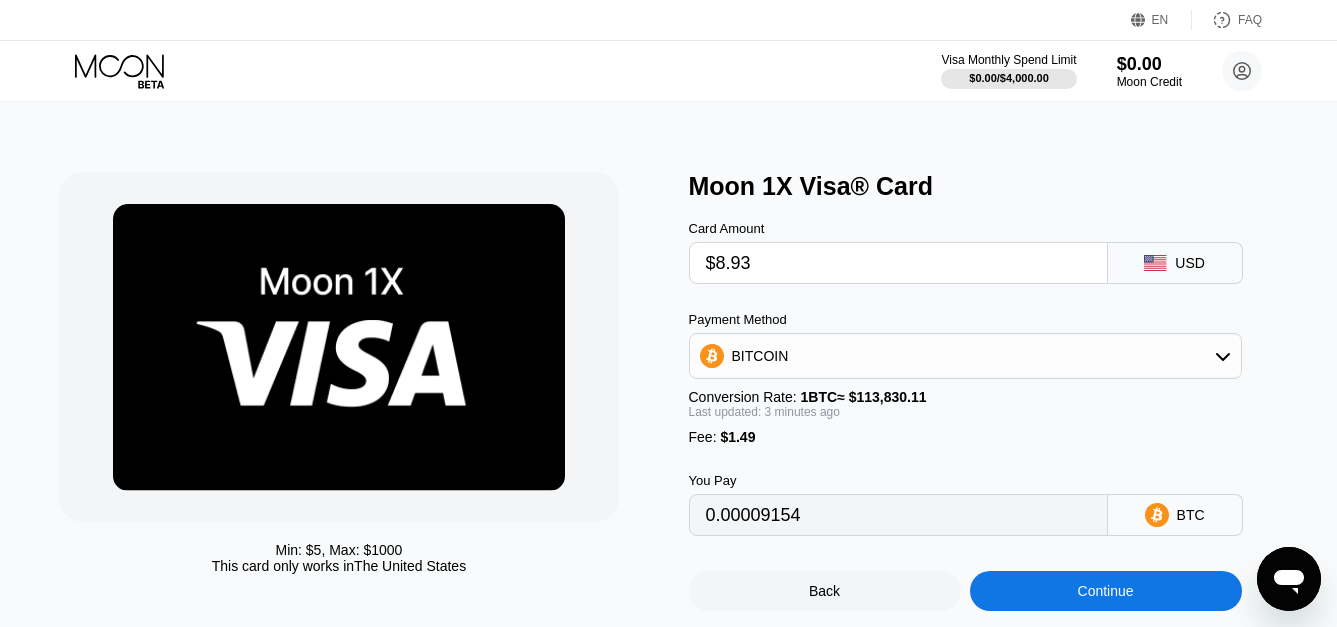 type on "0.00009160" 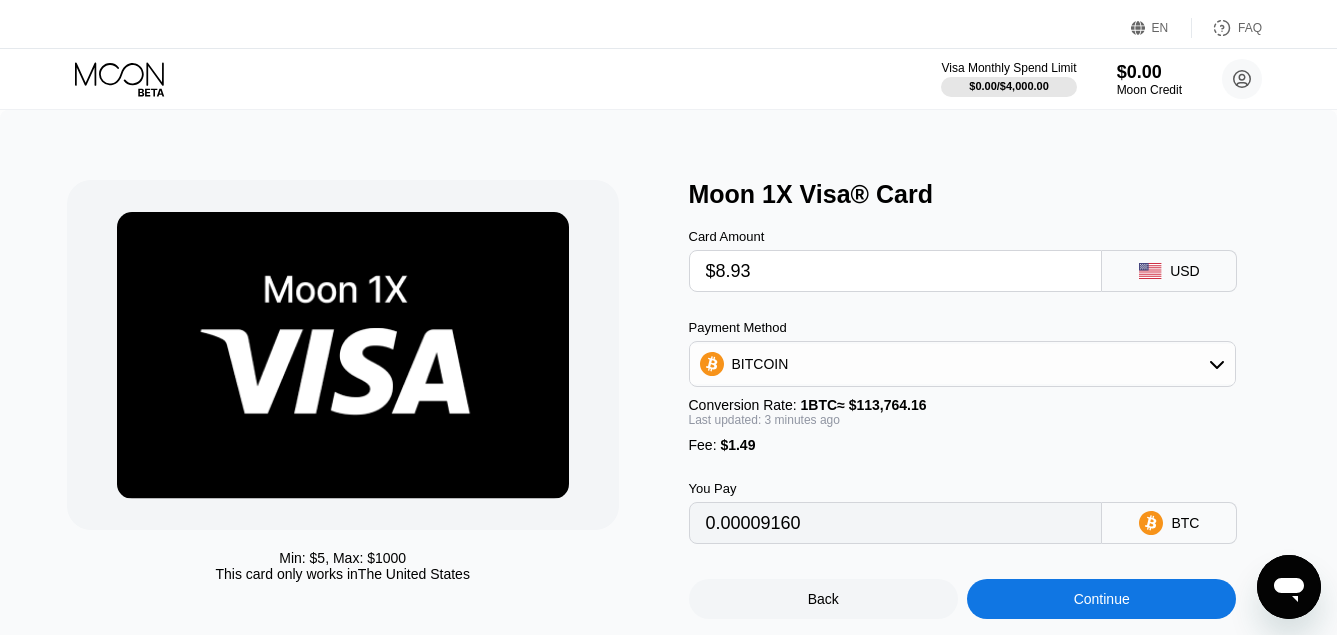 scroll, scrollTop: 0, scrollLeft: 0, axis: both 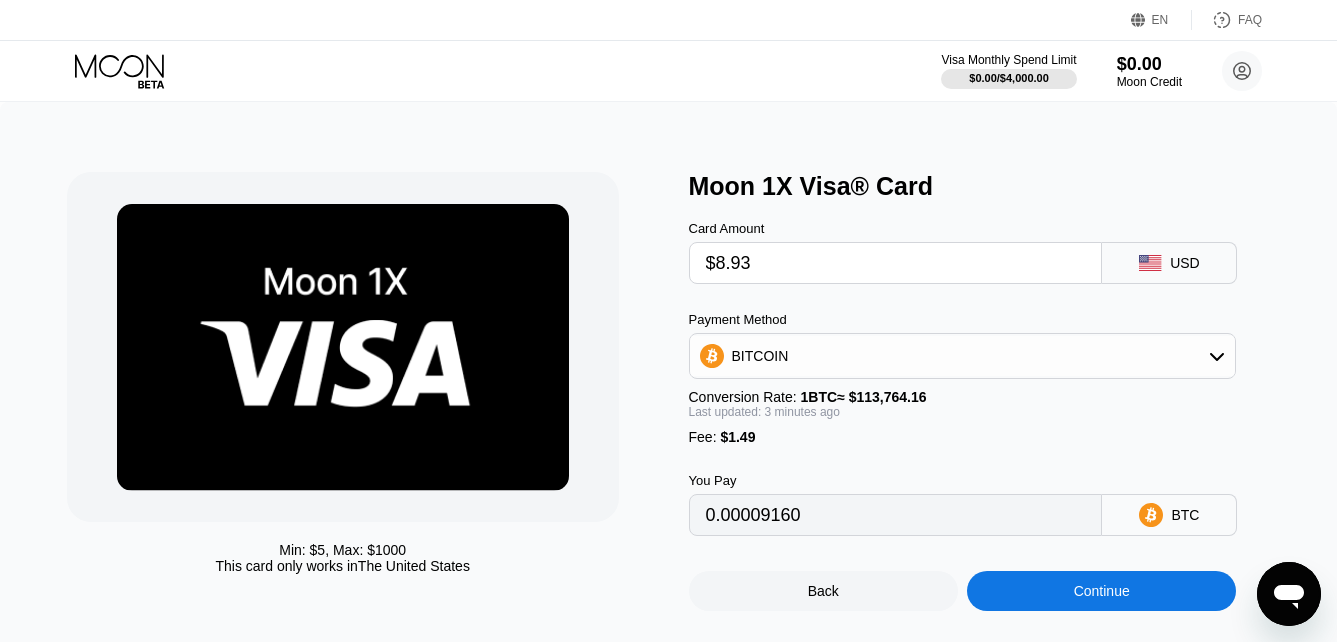 type on "$8.93" 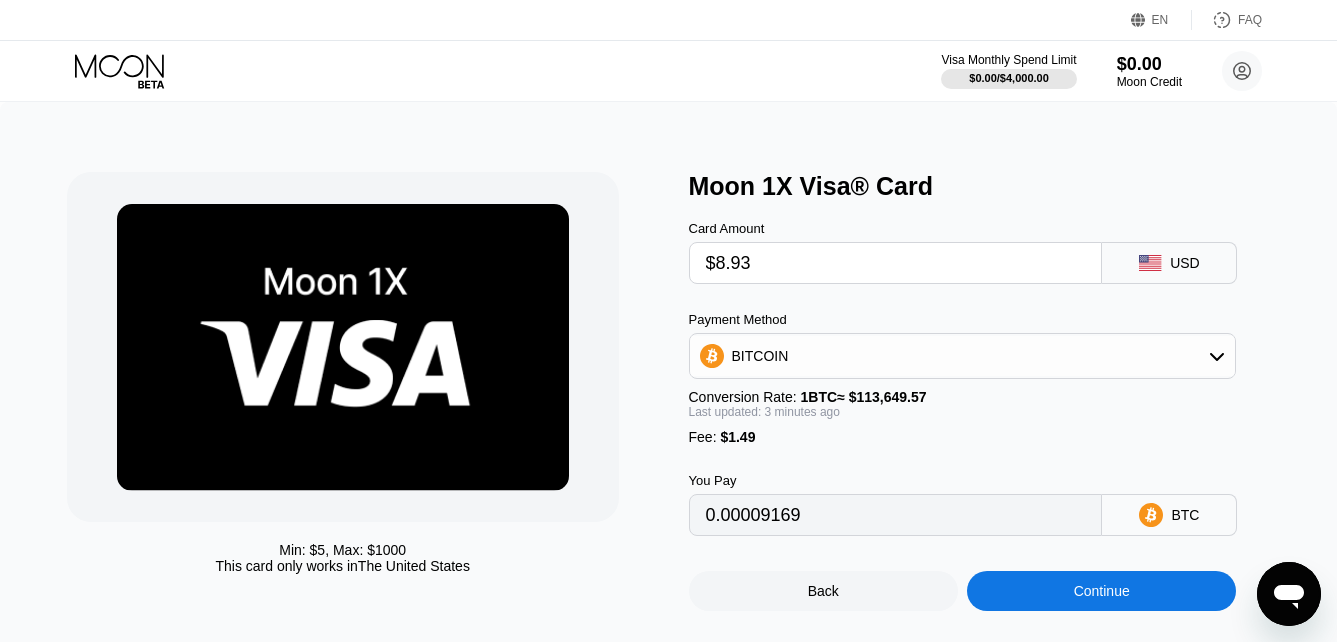 type on "0.00009163" 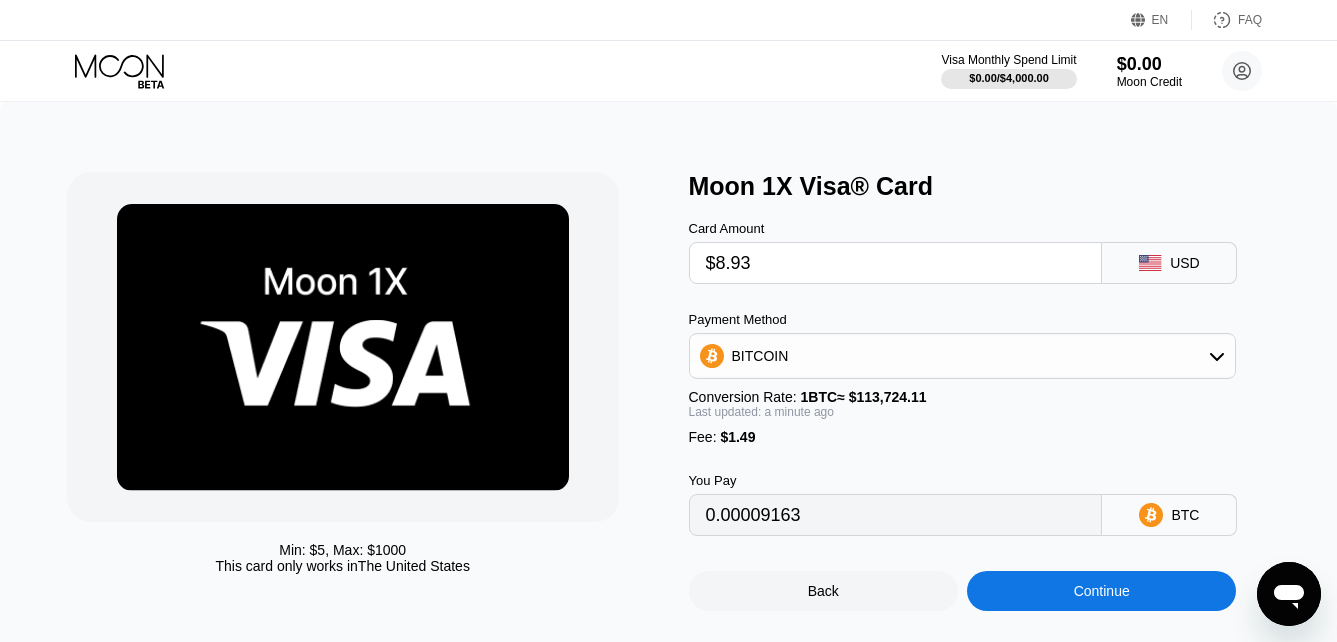 scroll, scrollTop: 0, scrollLeft: 0, axis: both 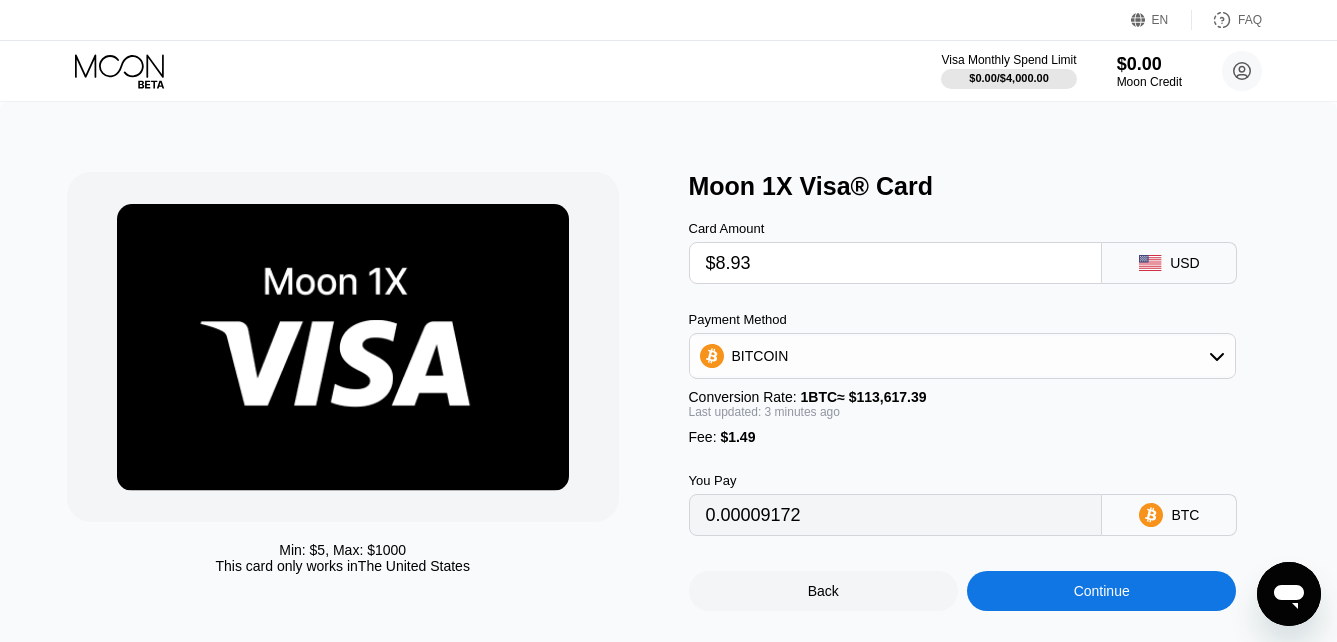 type on "0.00009167" 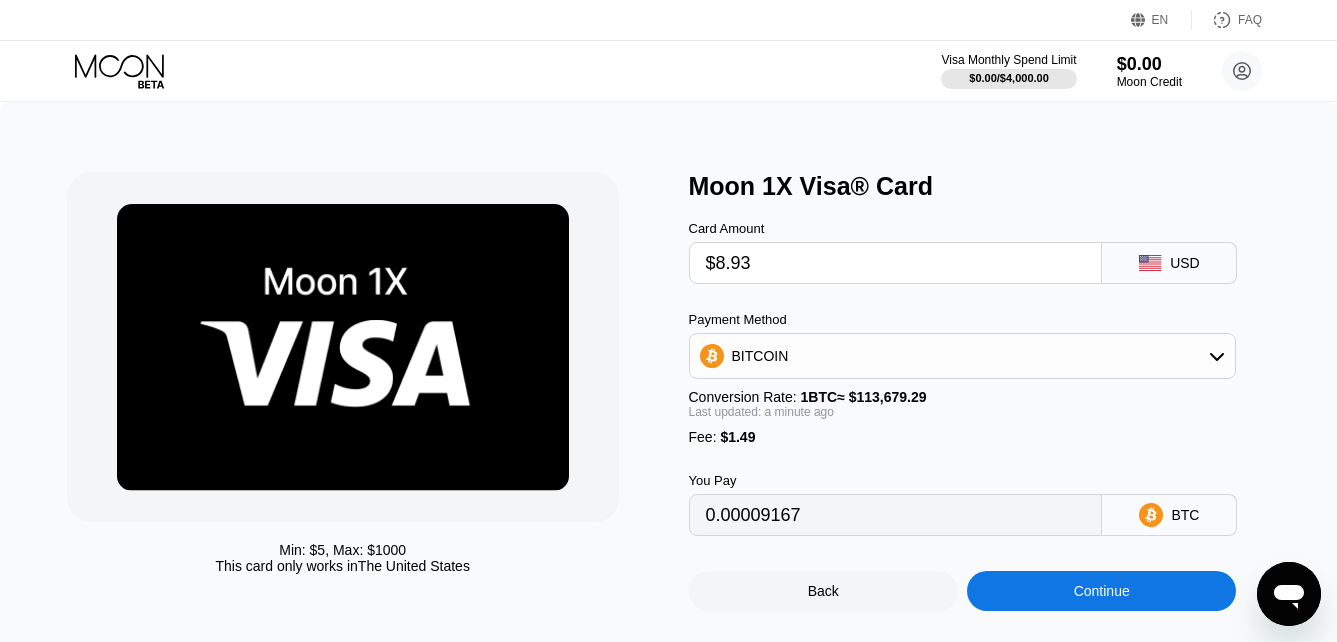 scroll, scrollTop: 0, scrollLeft: 0, axis: both 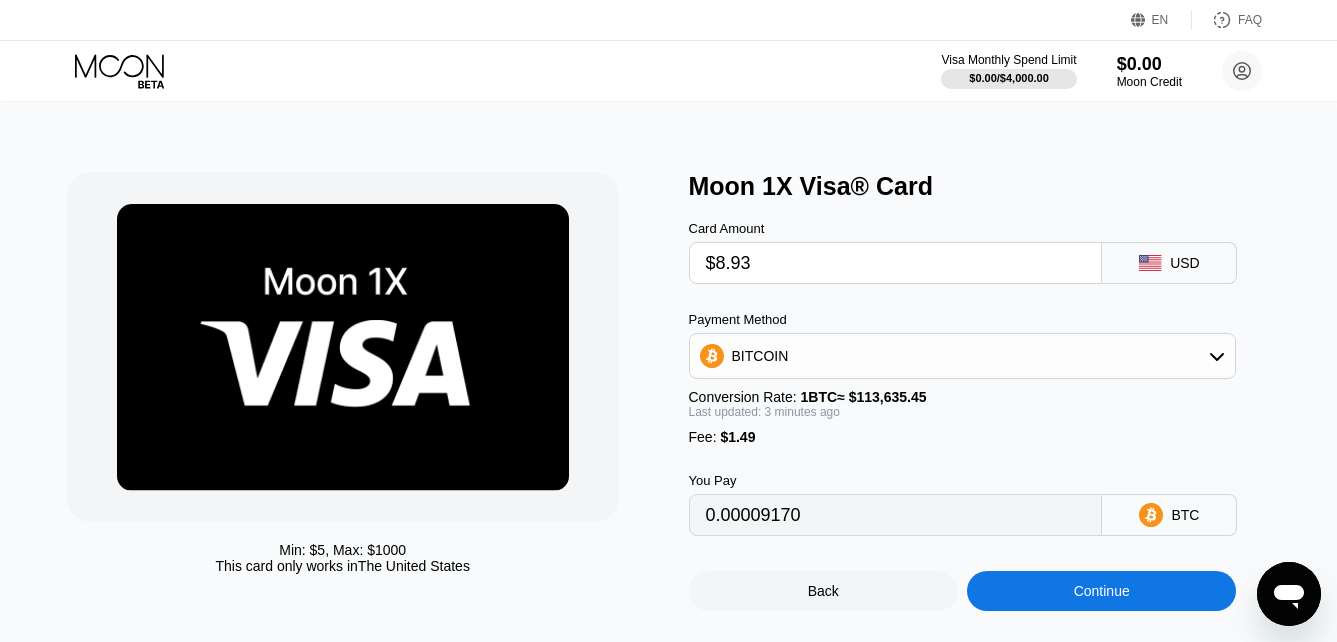 type on "0.00009172" 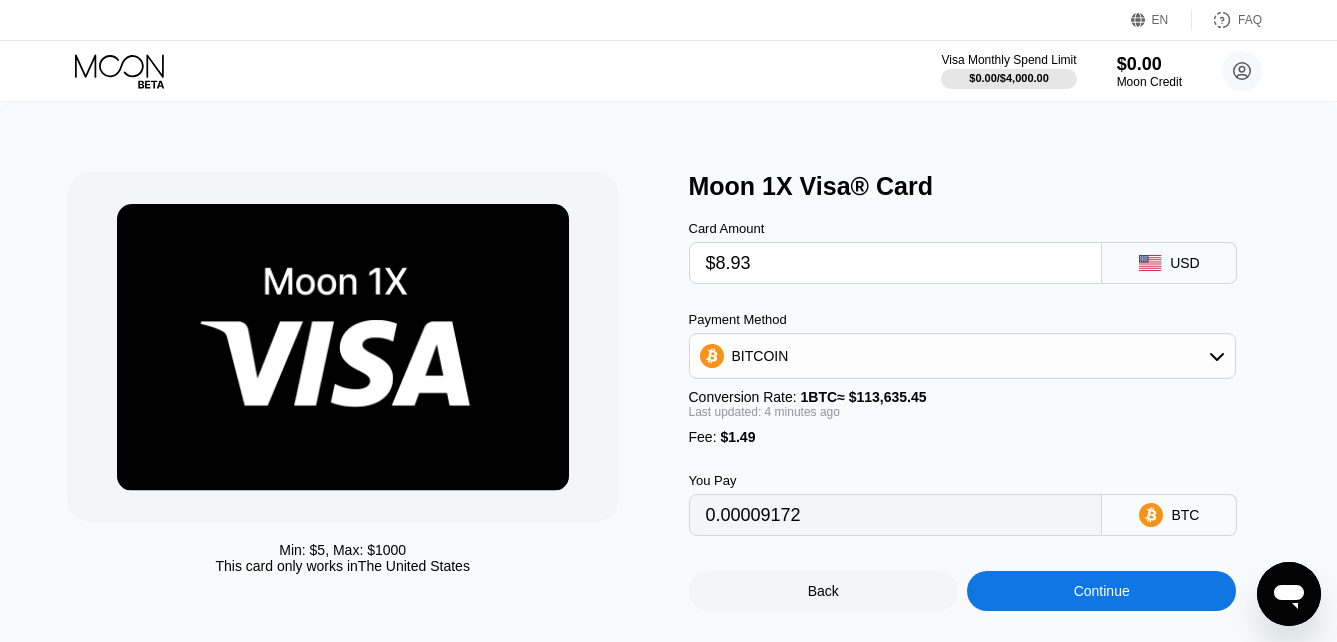 scroll, scrollTop: 0, scrollLeft: 0, axis: both 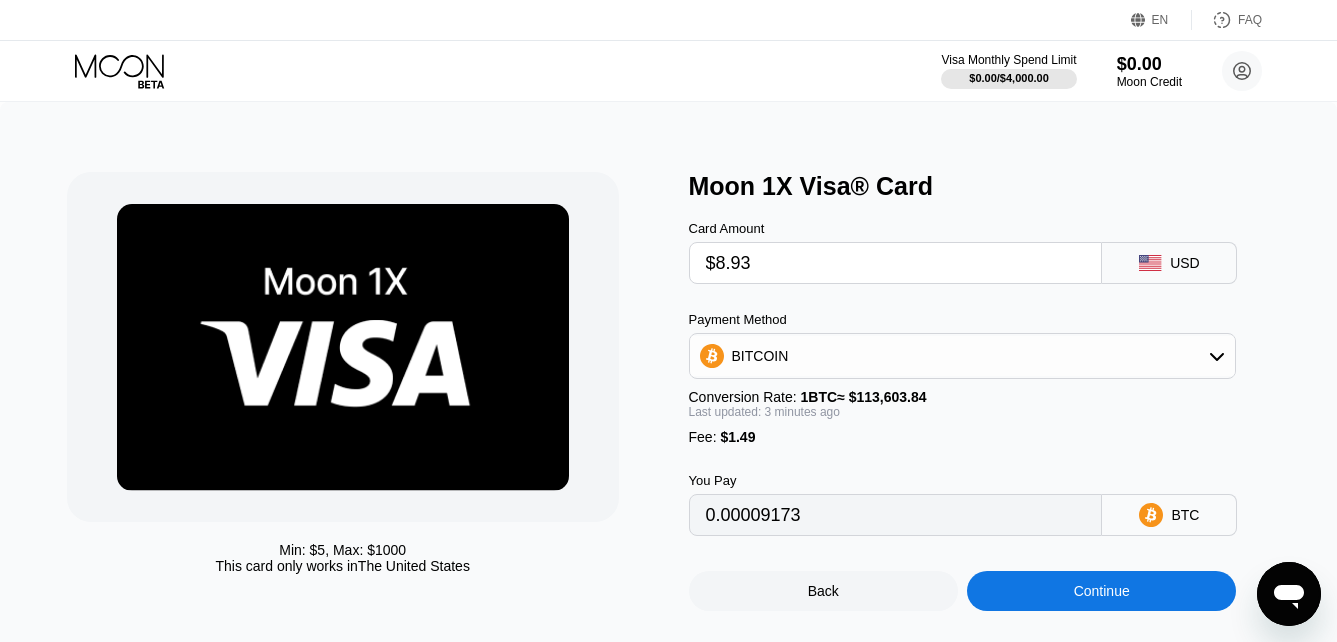 type on "0.00009171" 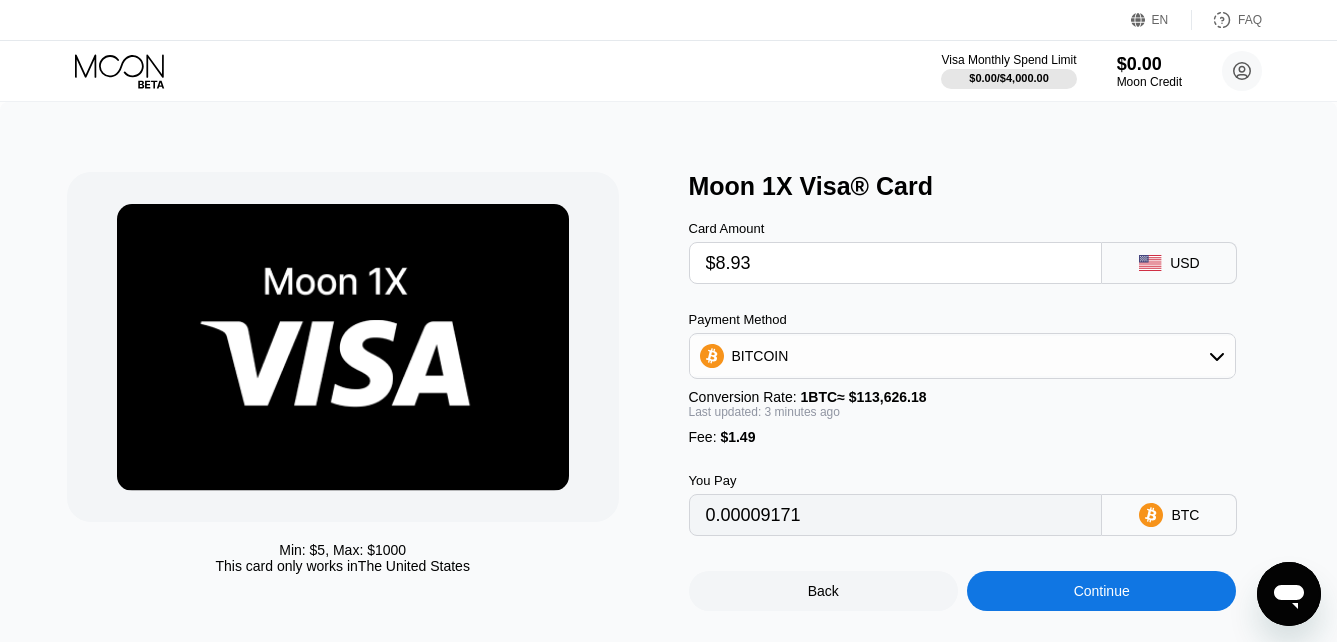 scroll, scrollTop: 0, scrollLeft: 0, axis: both 